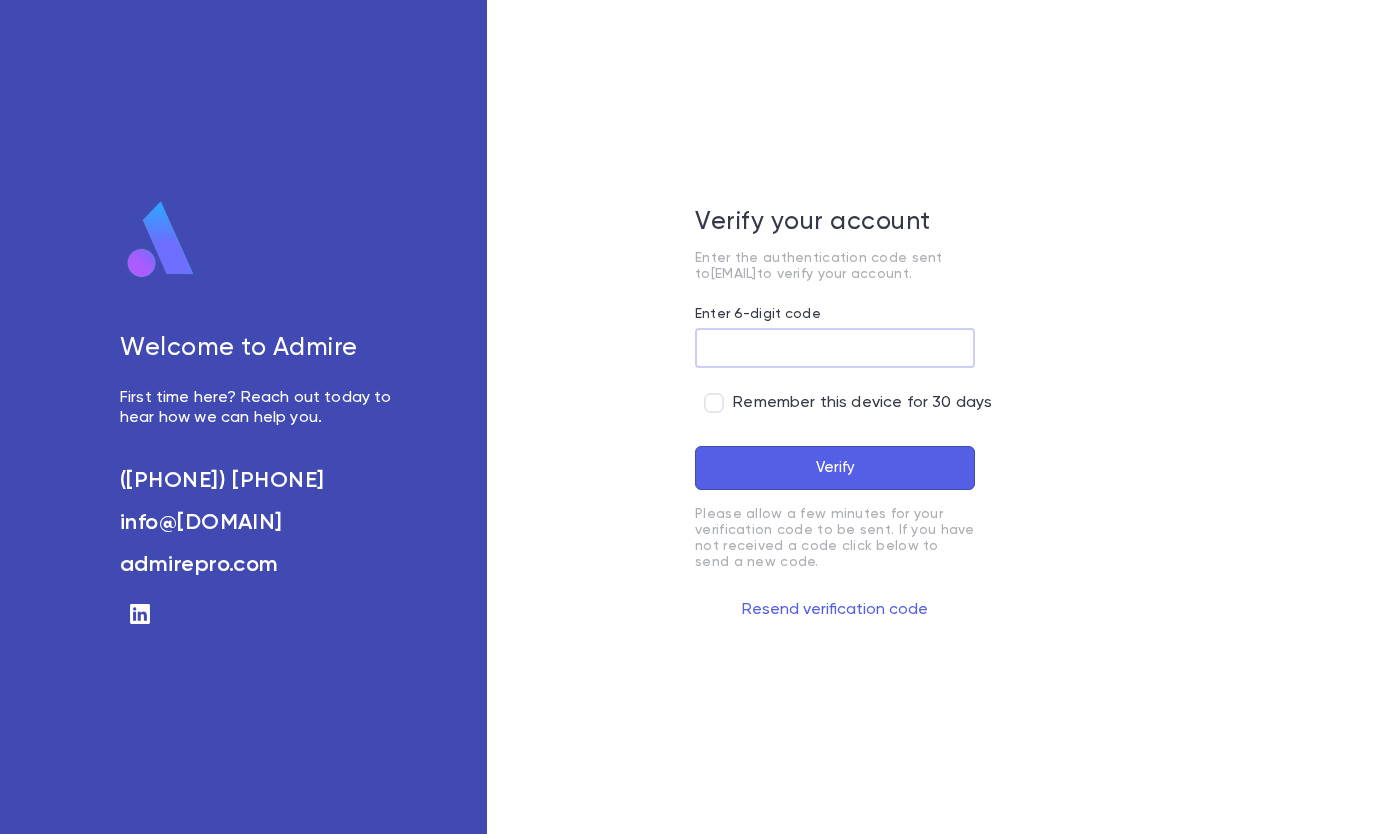 scroll, scrollTop: 0, scrollLeft: 0, axis: both 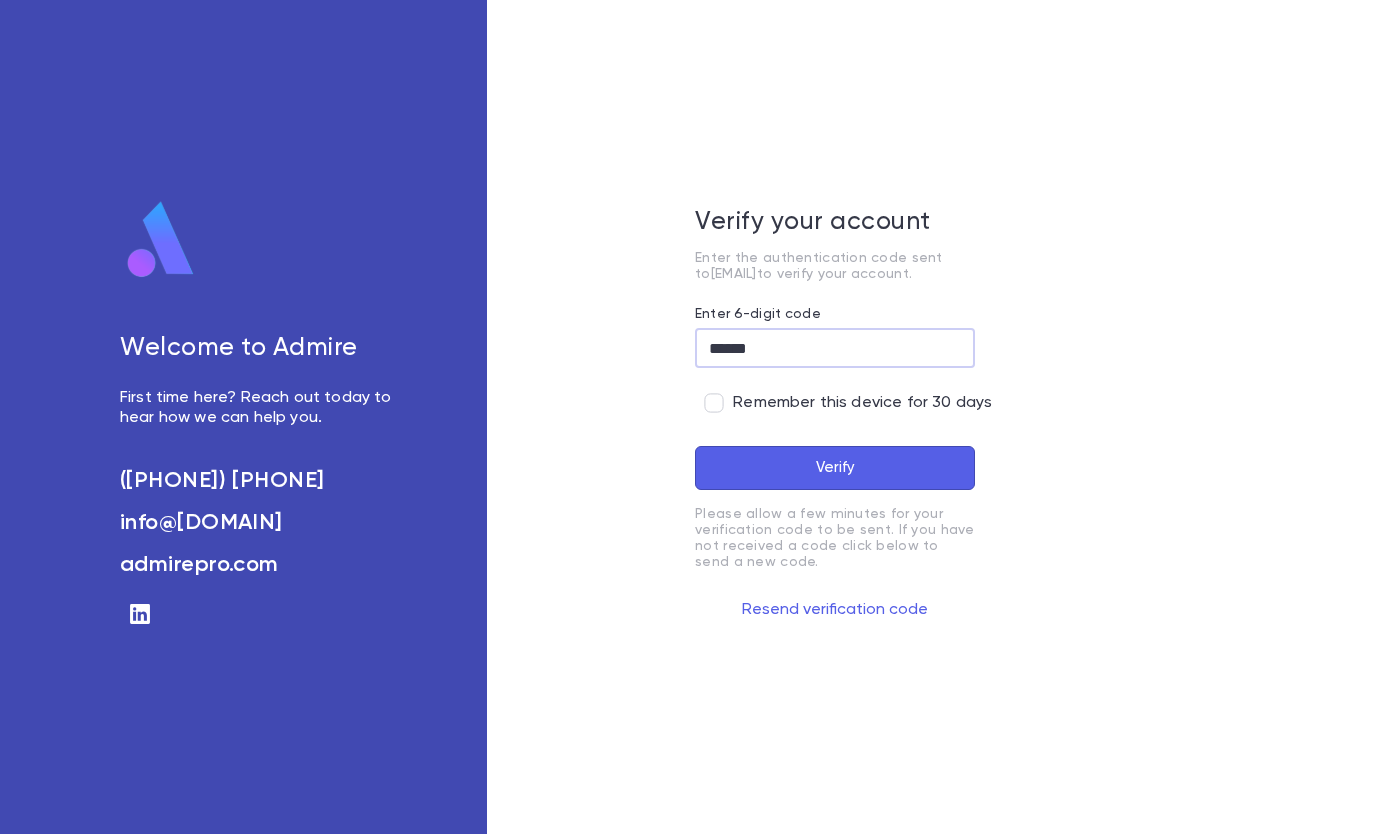 type on "******" 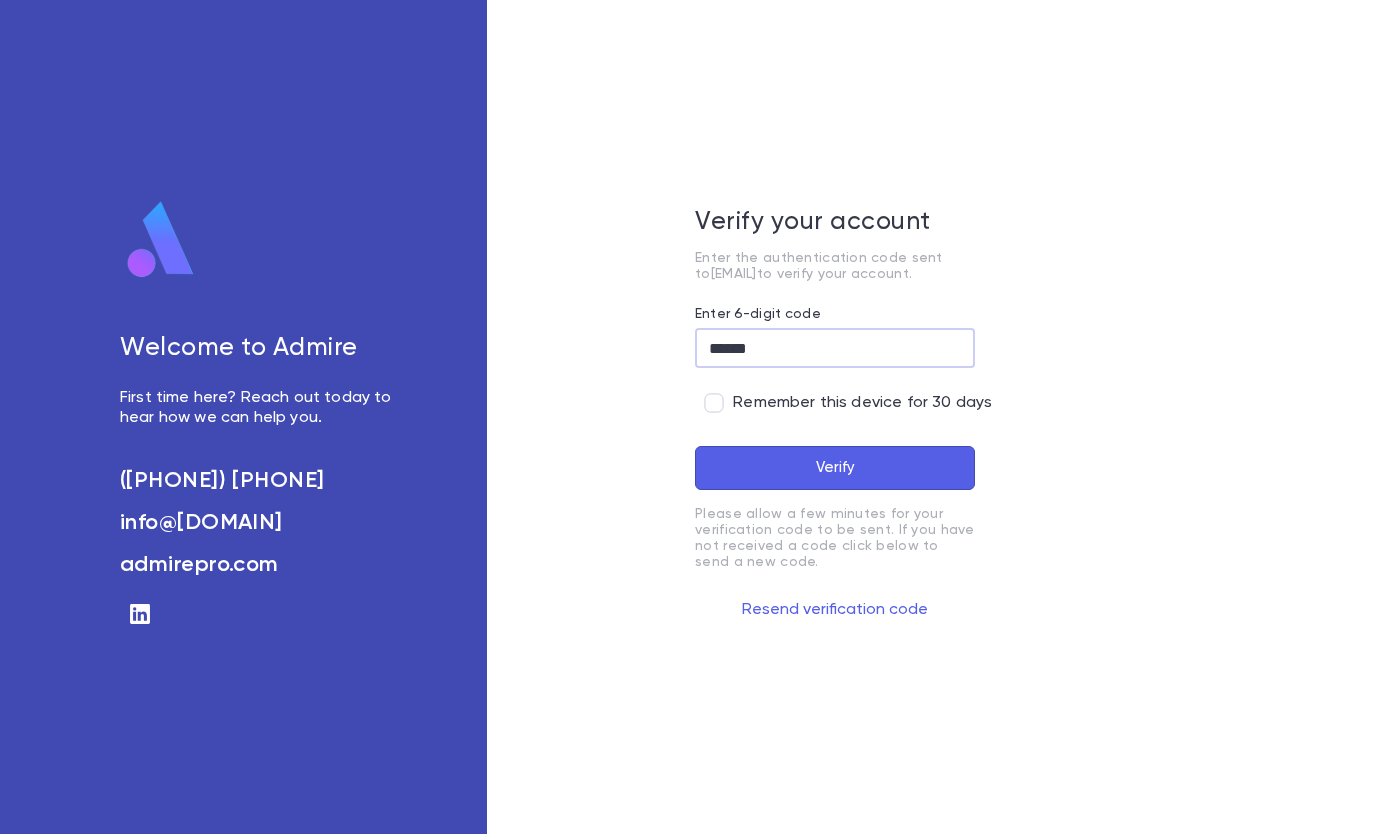click on "Verify" at bounding box center (835, 468) 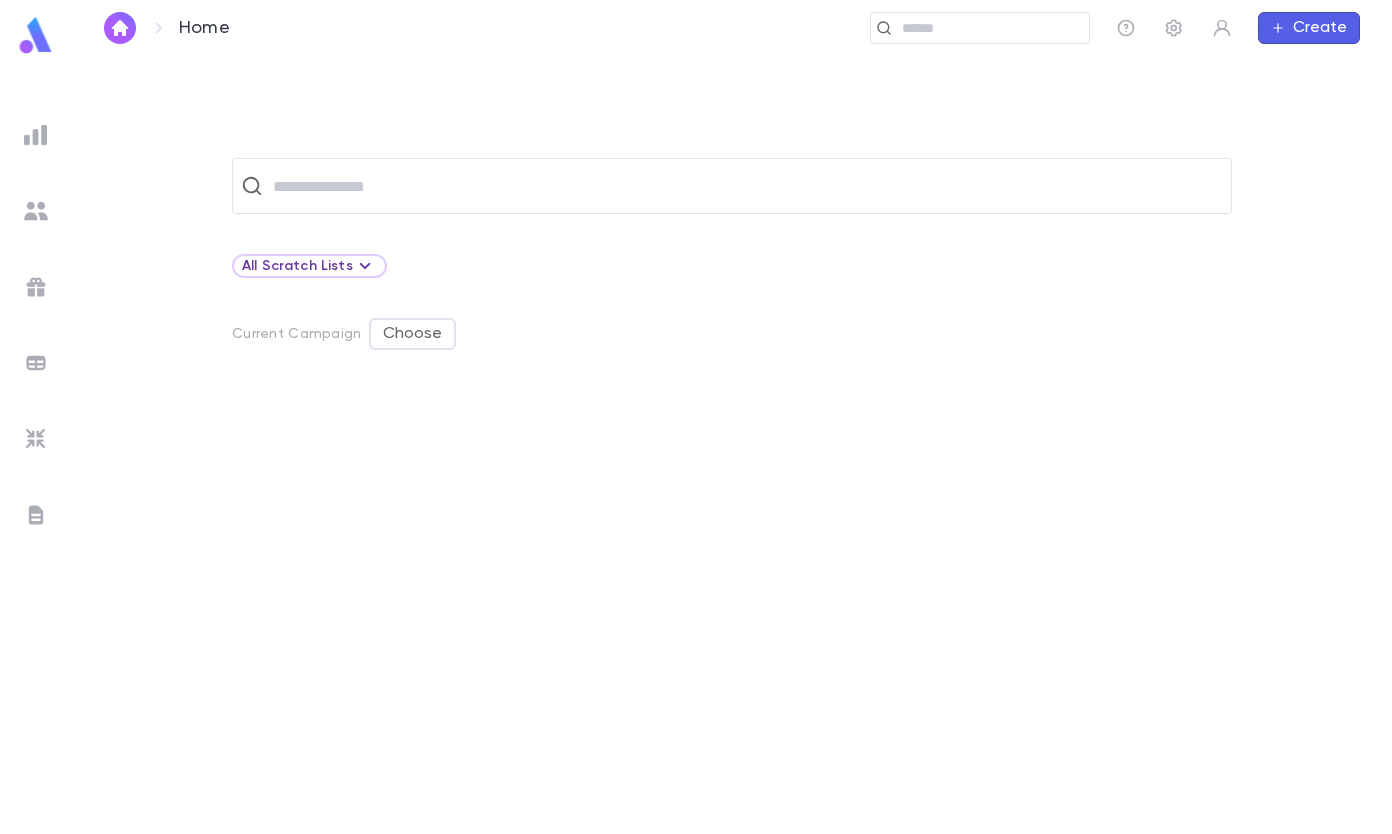 click at bounding box center [745, 186] 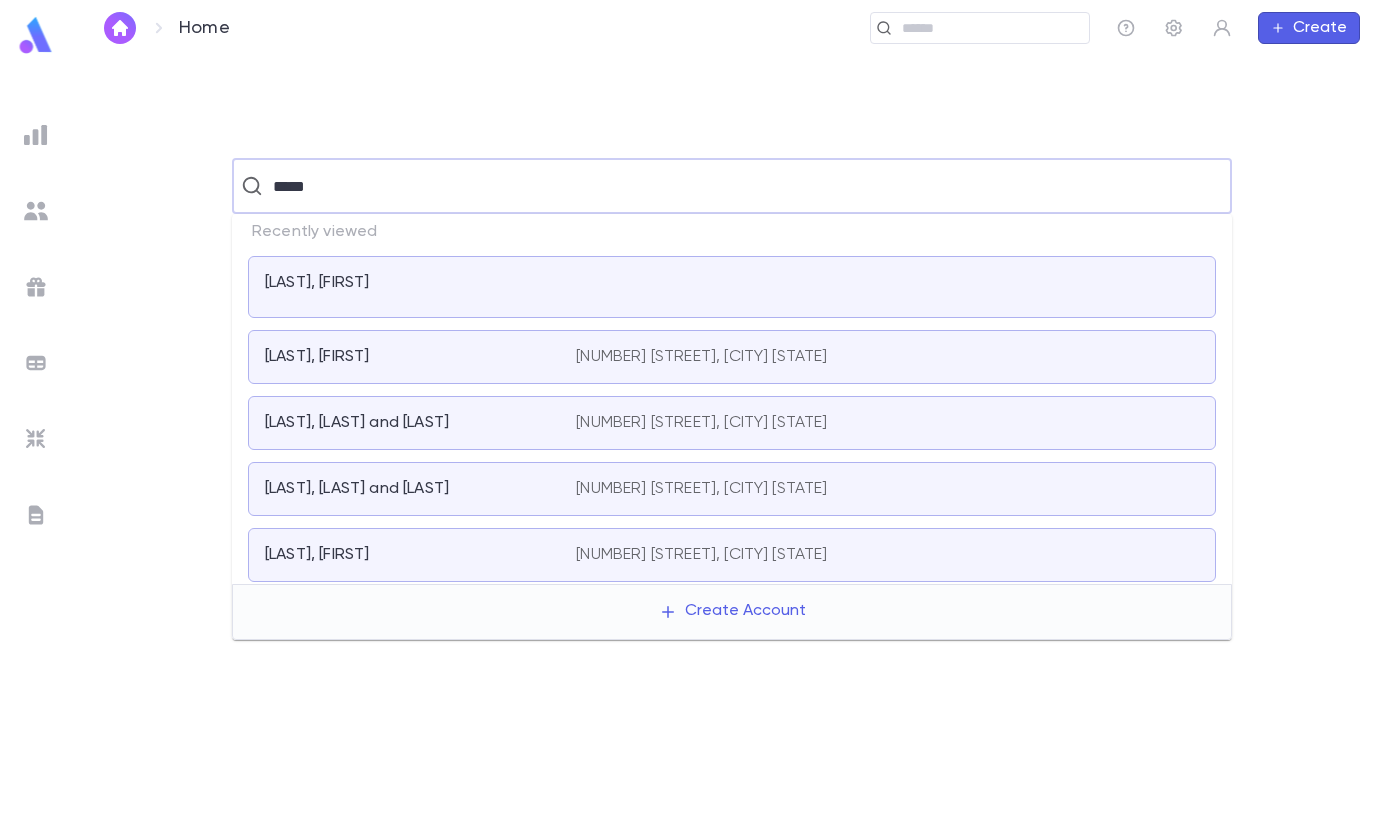 type on "*****" 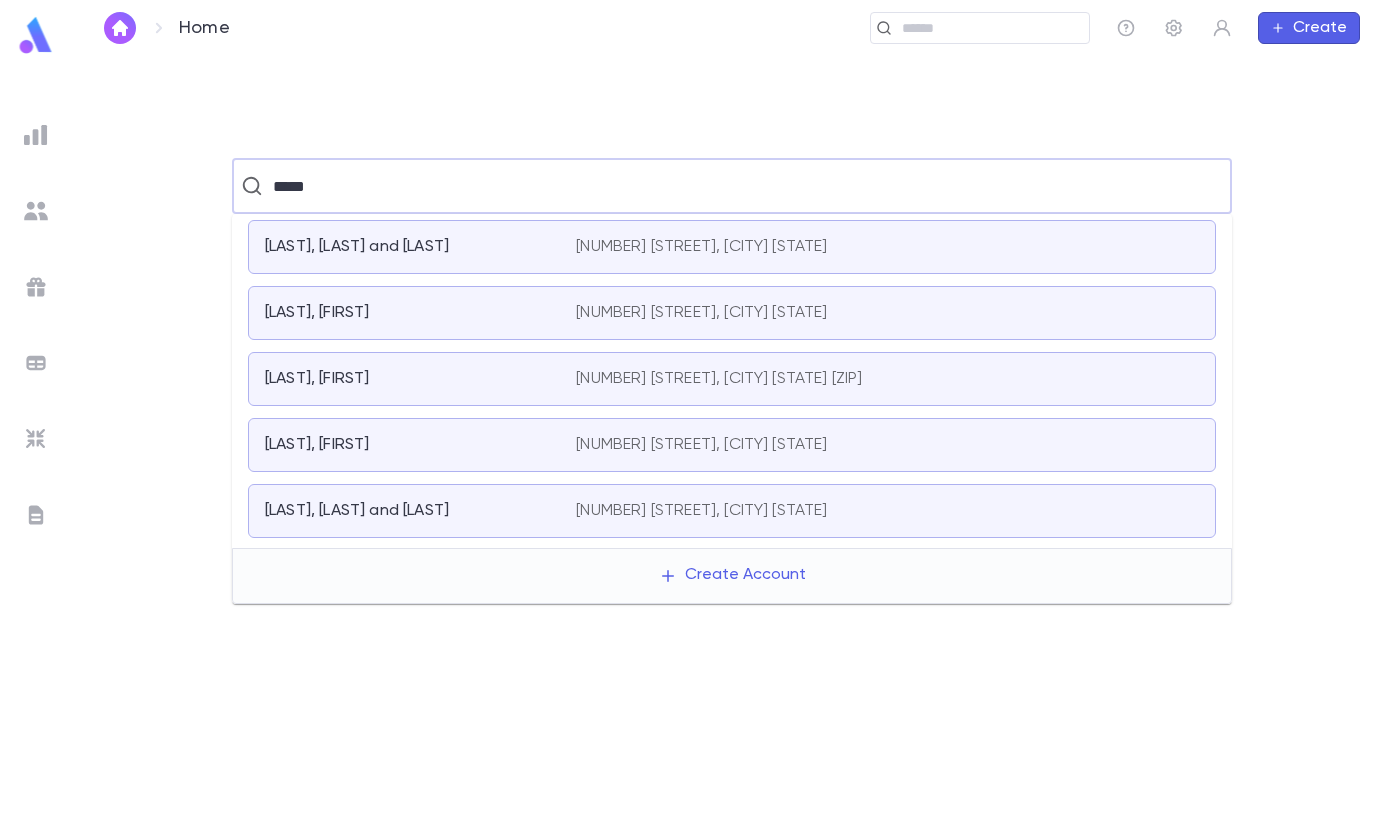 click on "[LAST], [FIRST] [NUMBER] [STREET], [CITY] [STATE]" at bounding box center (732, 313) 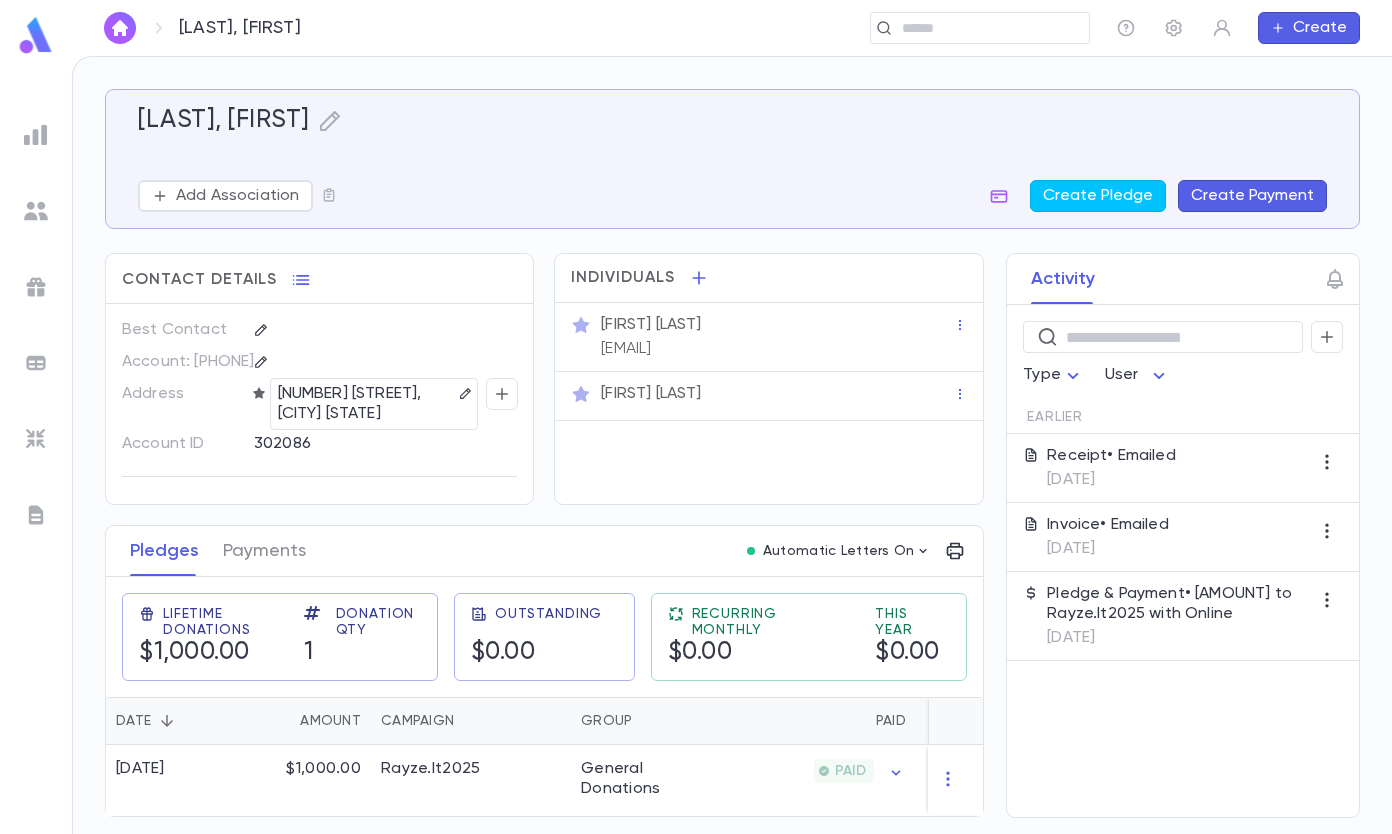 scroll, scrollTop: 4, scrollLeft: 0, axis: vertical 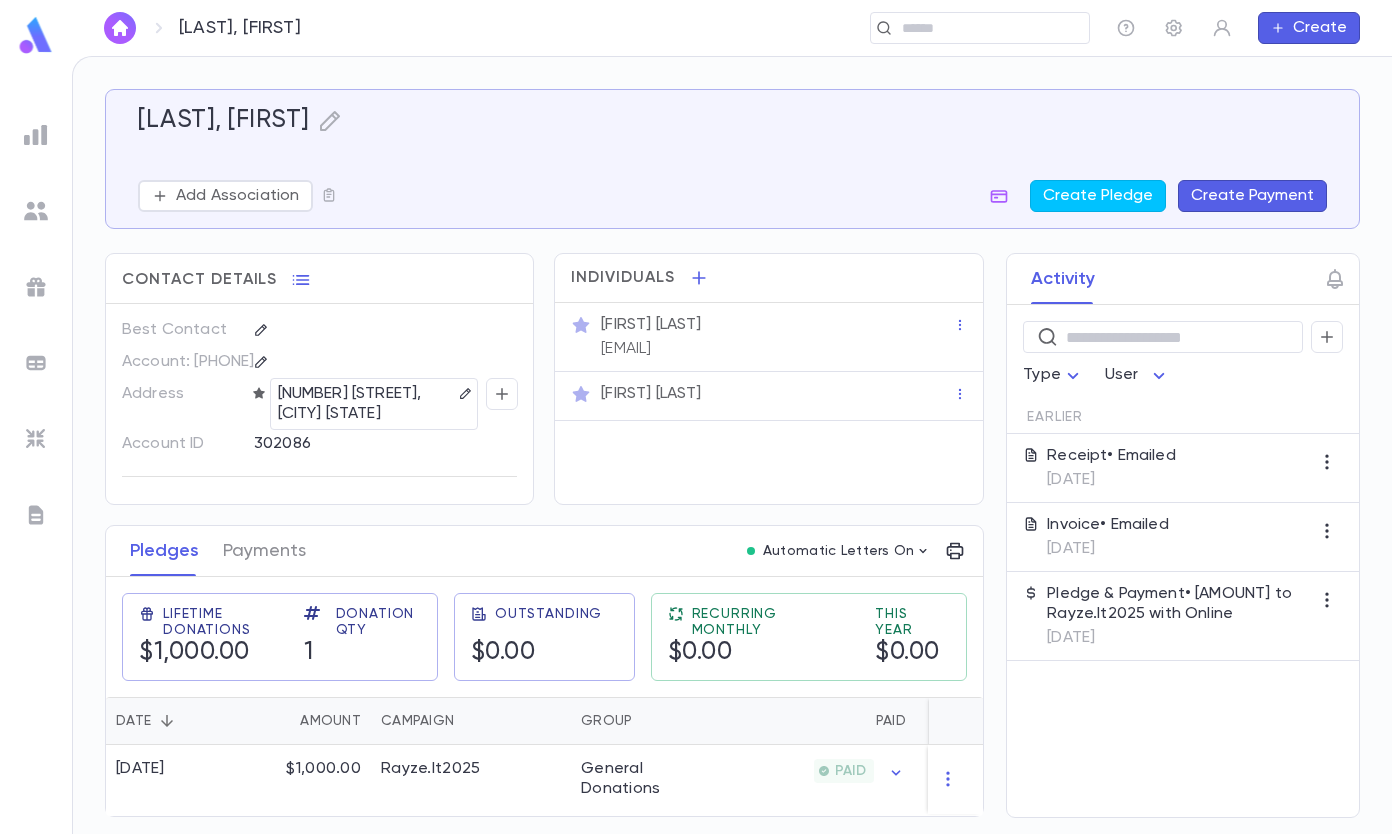 click on "Payments" at bounding box center [264, 551] 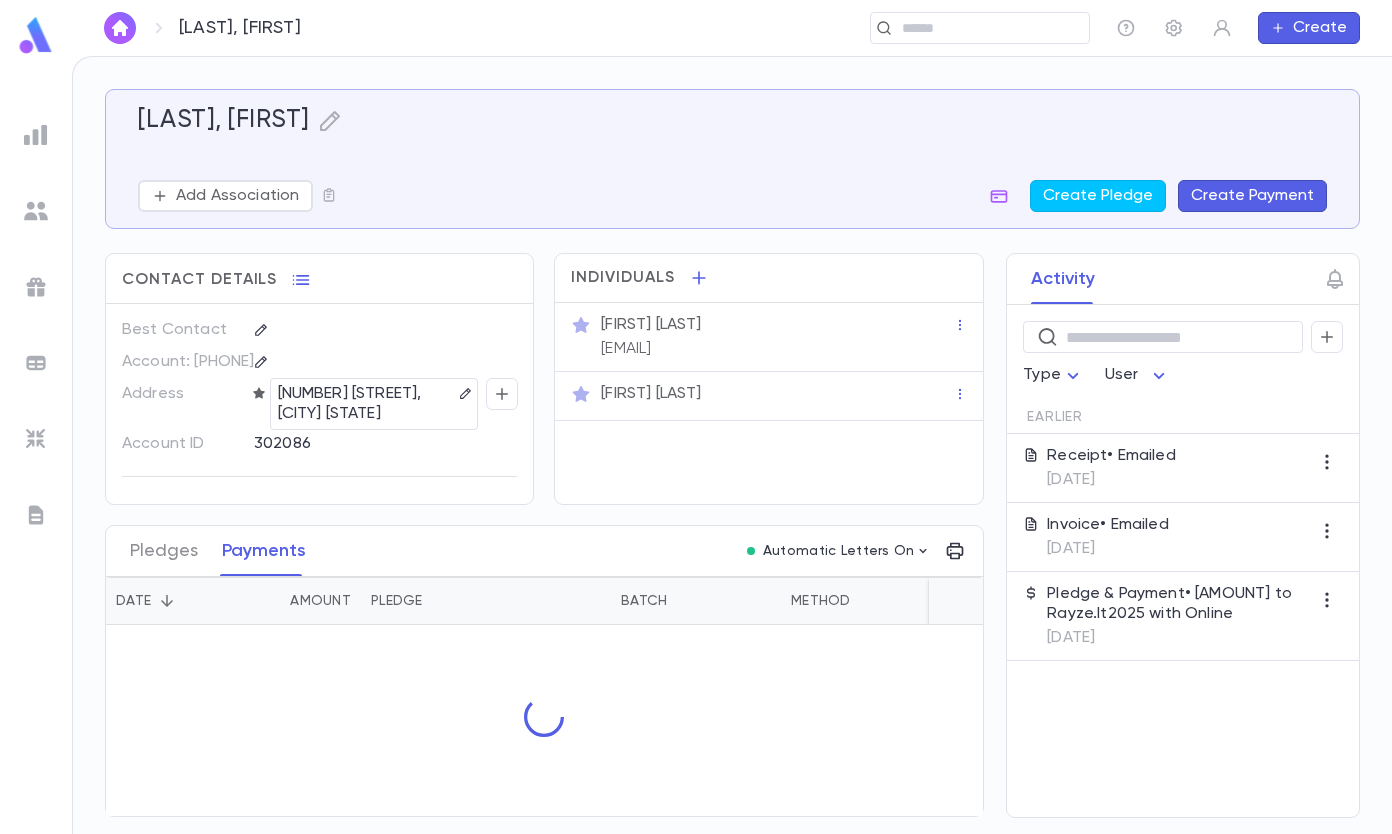 scroll, scrollTop: 0, scrollLeft: 0, axis: both 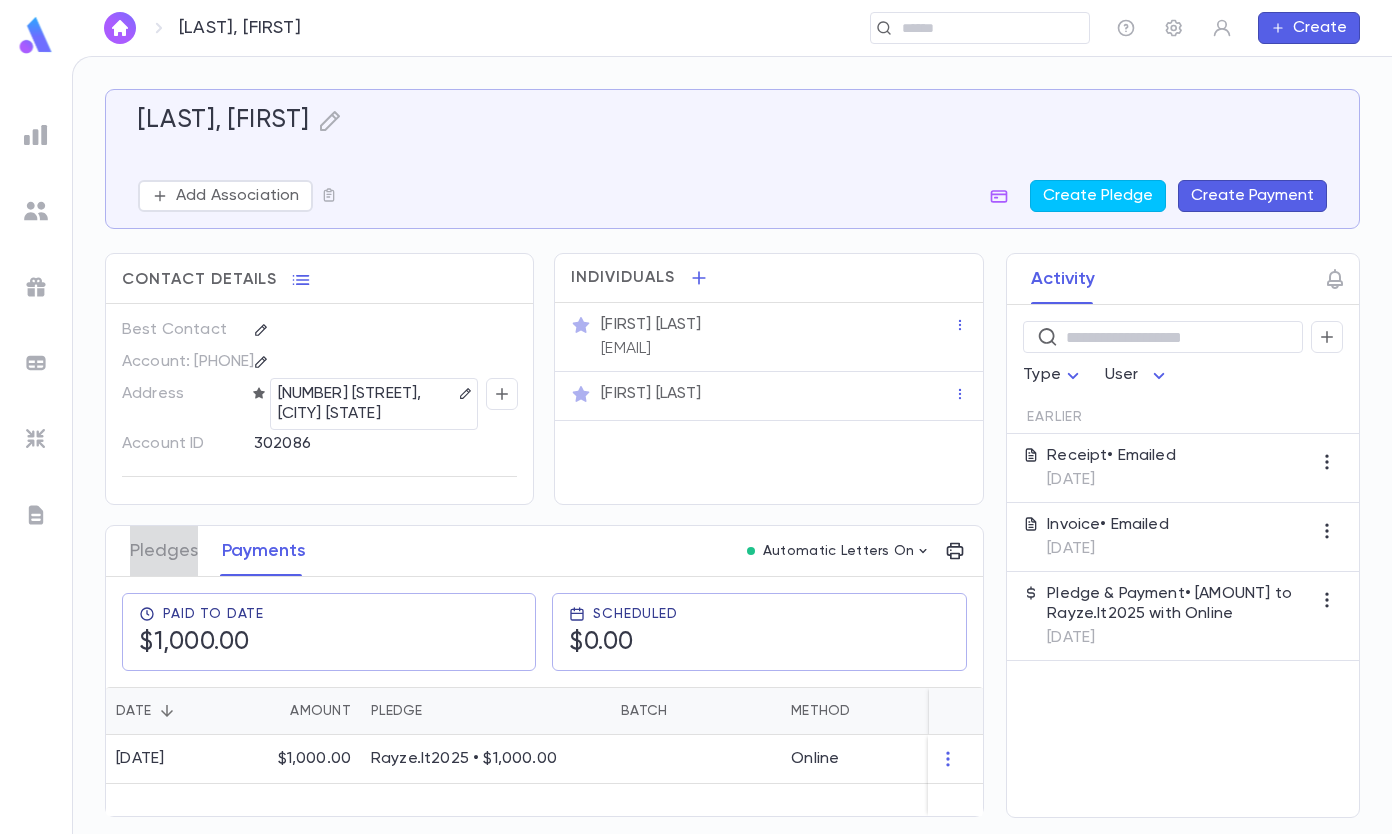click on "Pledges" at bounding box center [164, 551] 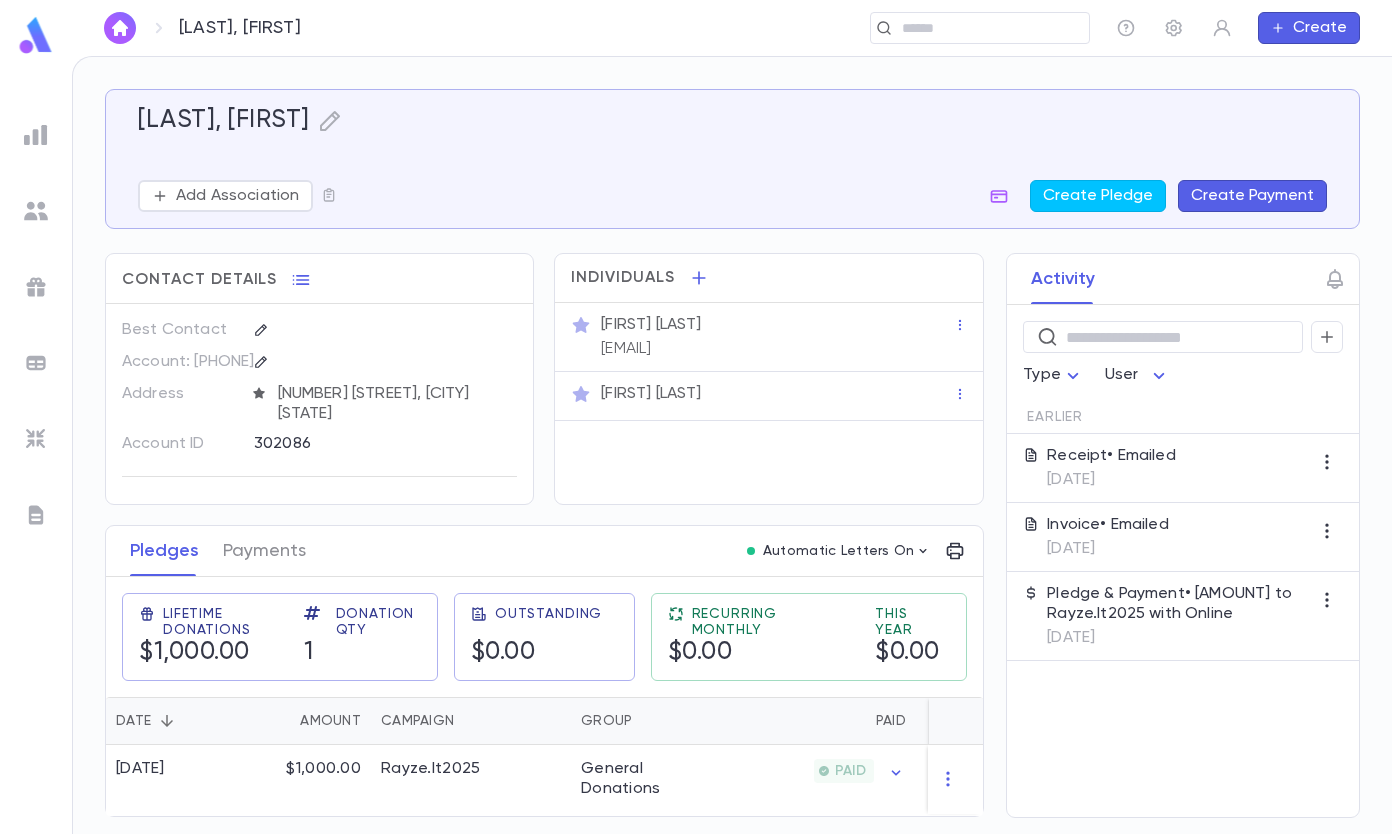 click on "​" at bounding box center (980, 28) 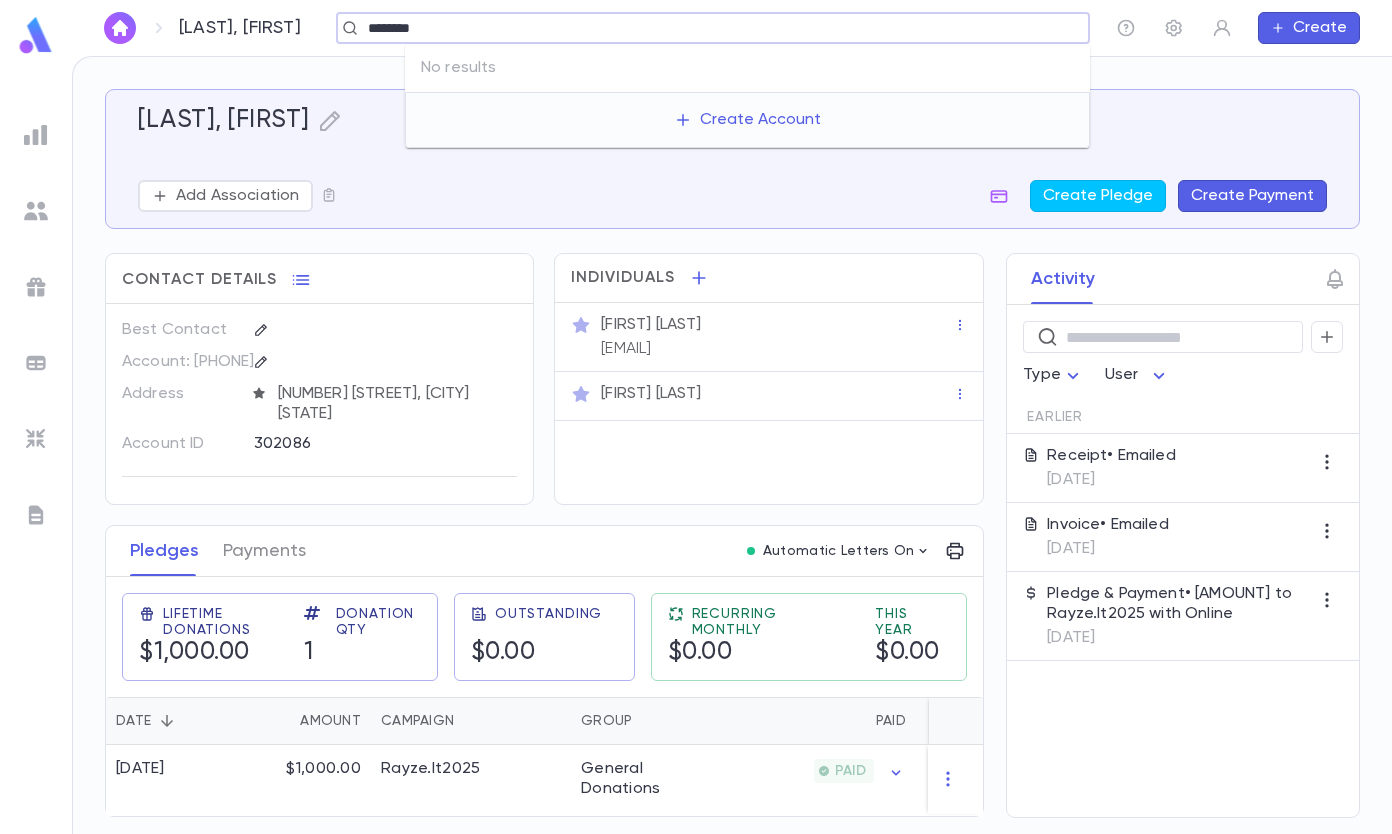 click on "******** ​" at bounding box center (713, 28) 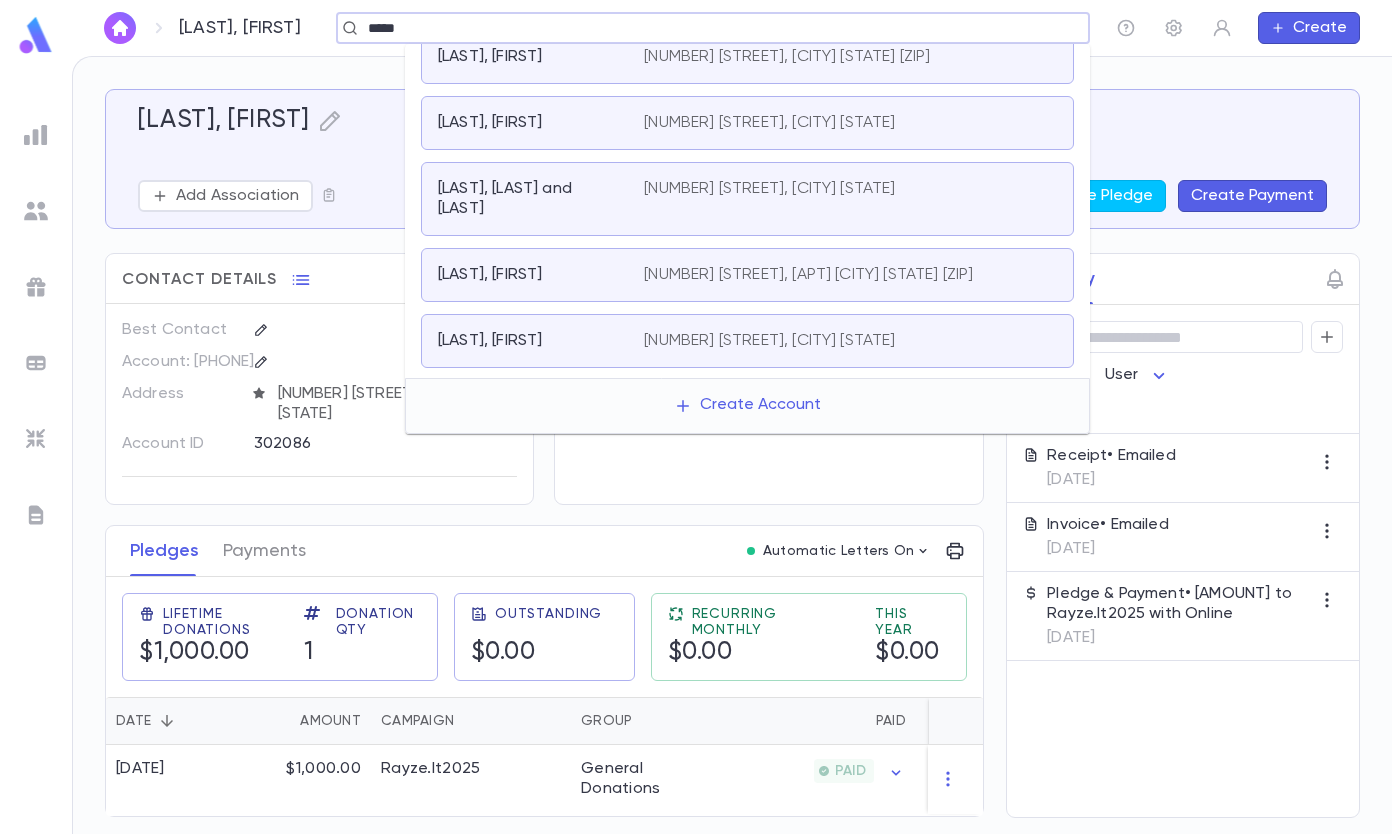 scroll, scrollTop: 0, scrollLeft: 0, axis: both 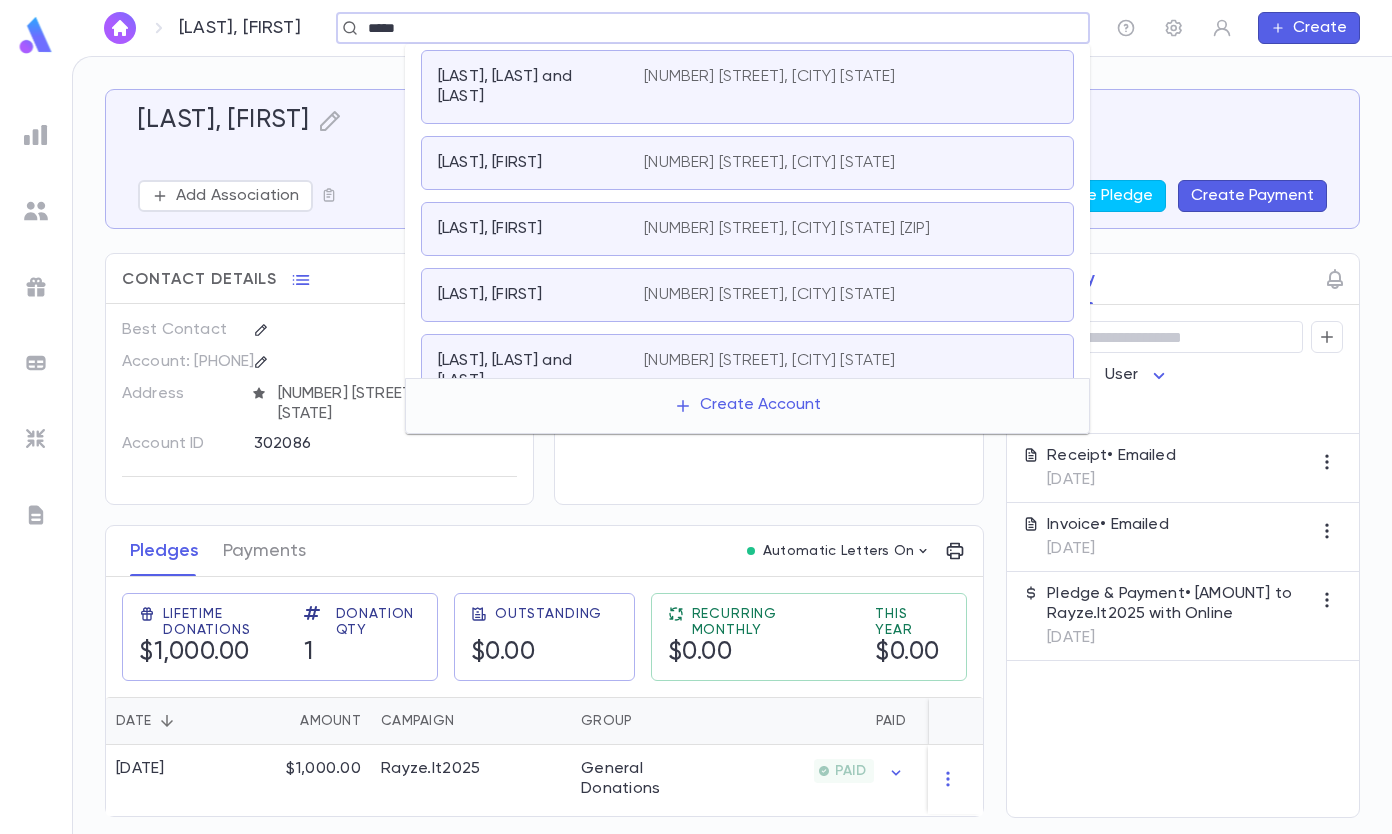 click on "[LAST], [FIRST] [NUMBER] [STREET], [CITY] [STATE]" at bounding box center [747, 87] 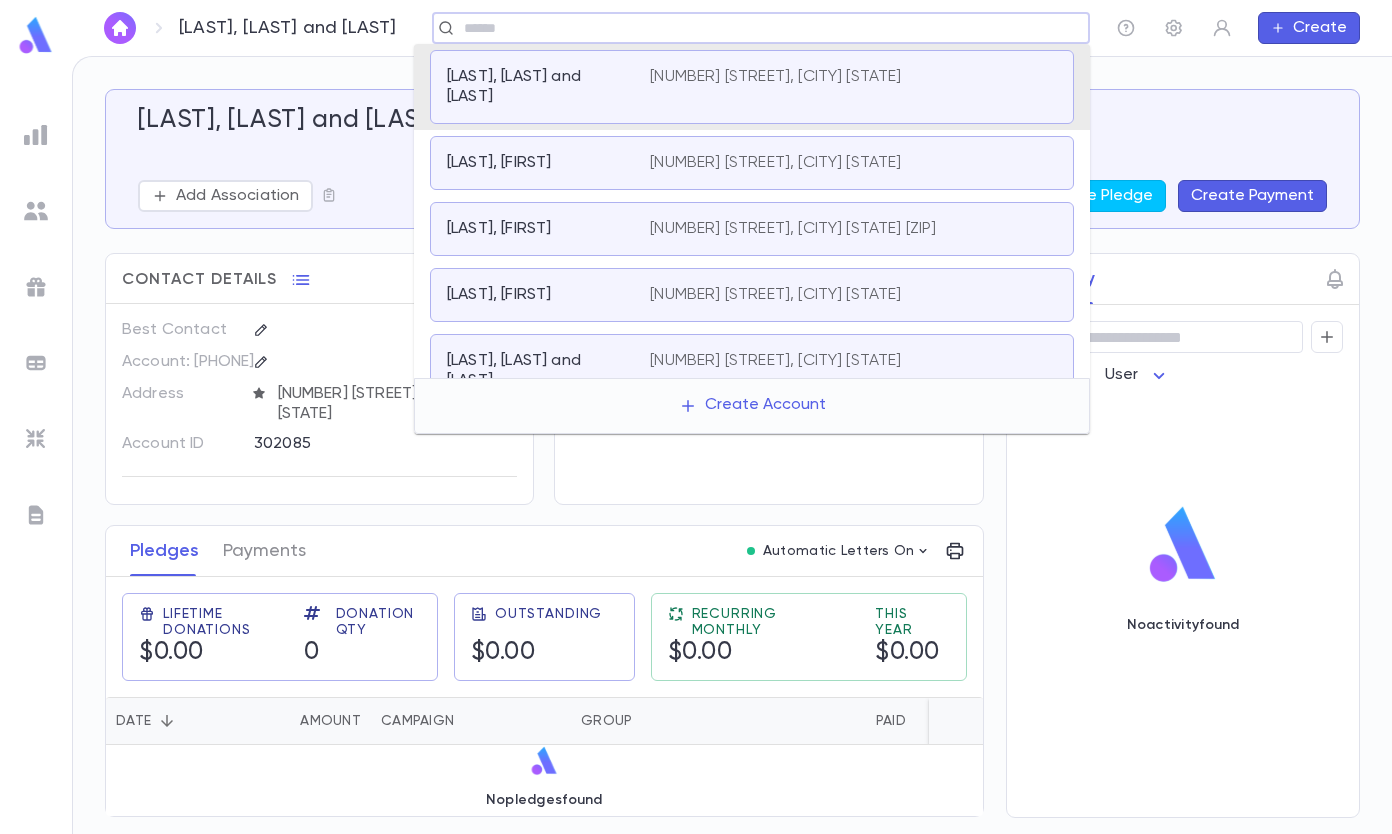 click at bounding box center (755, 28) 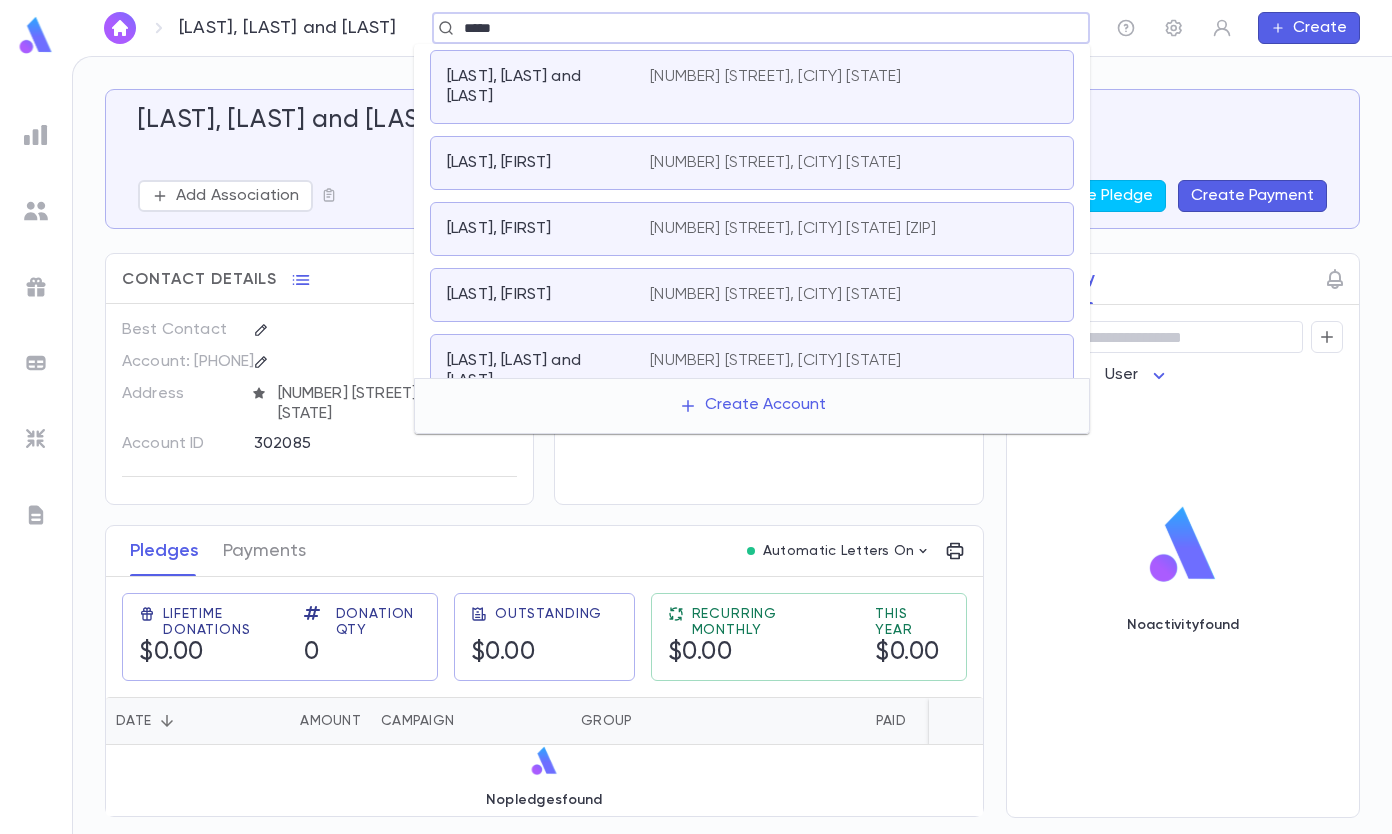 click on "*****" at bounding box center [755, 28] 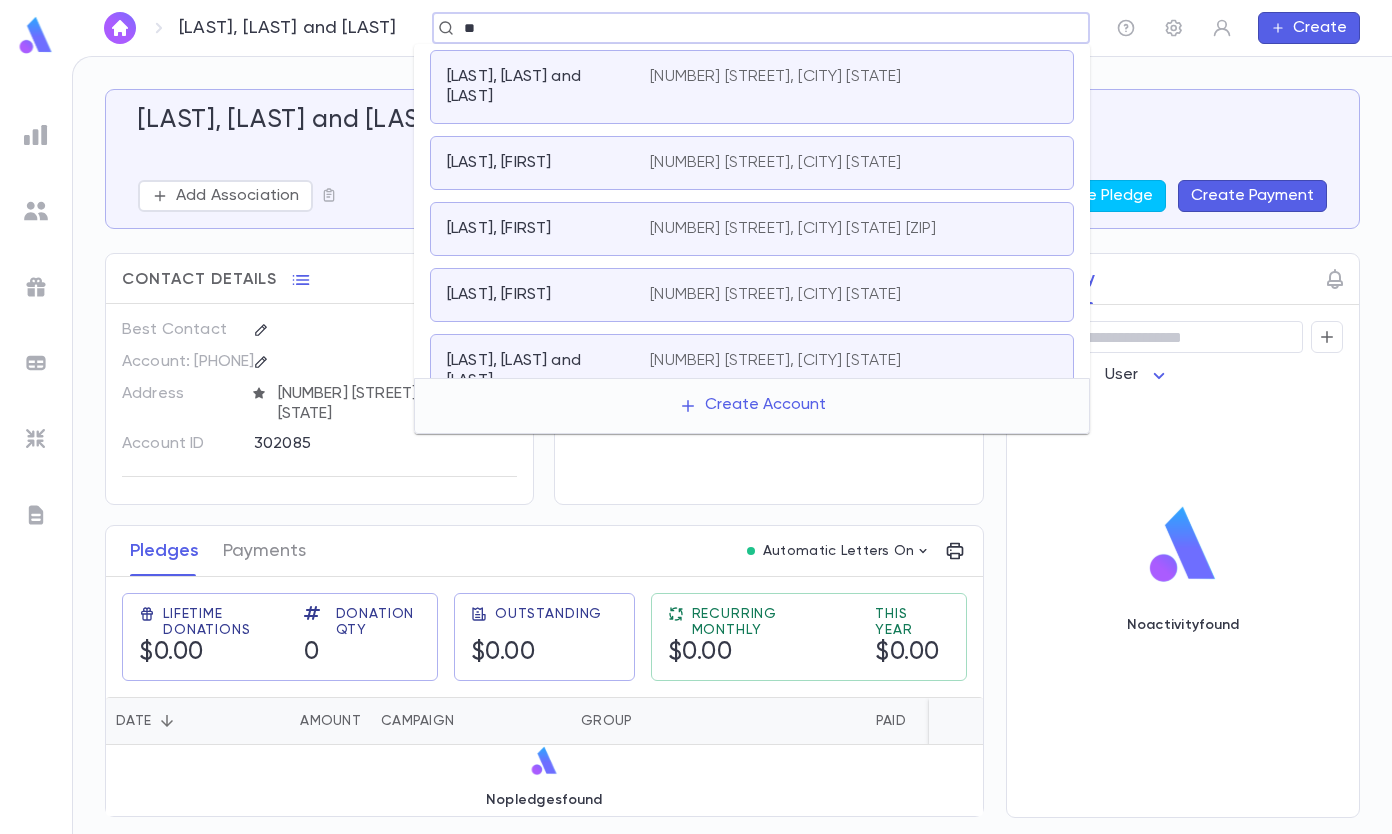 type on "**" 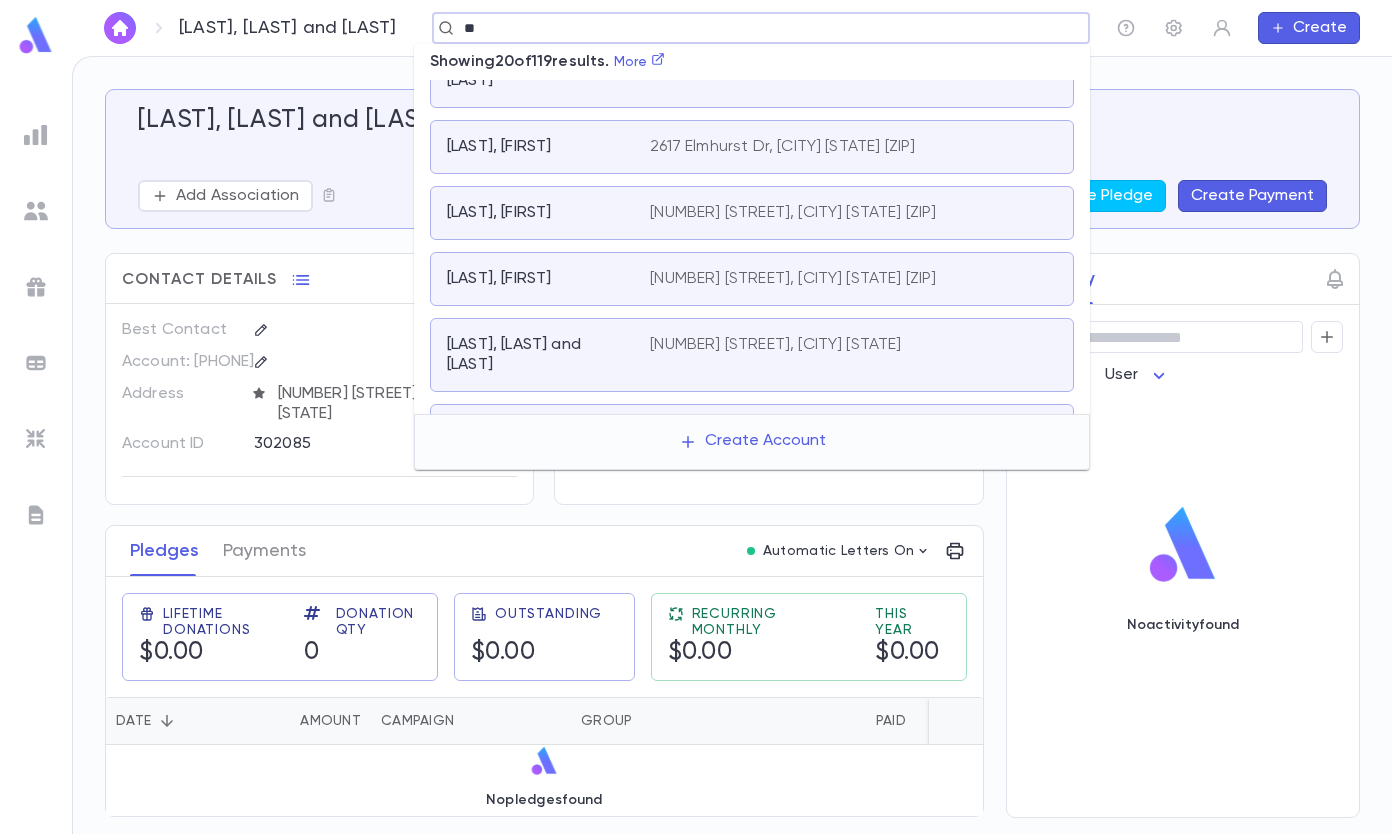 scroll, scrollTop: 746, scrollLeft: 0, axis: vertical 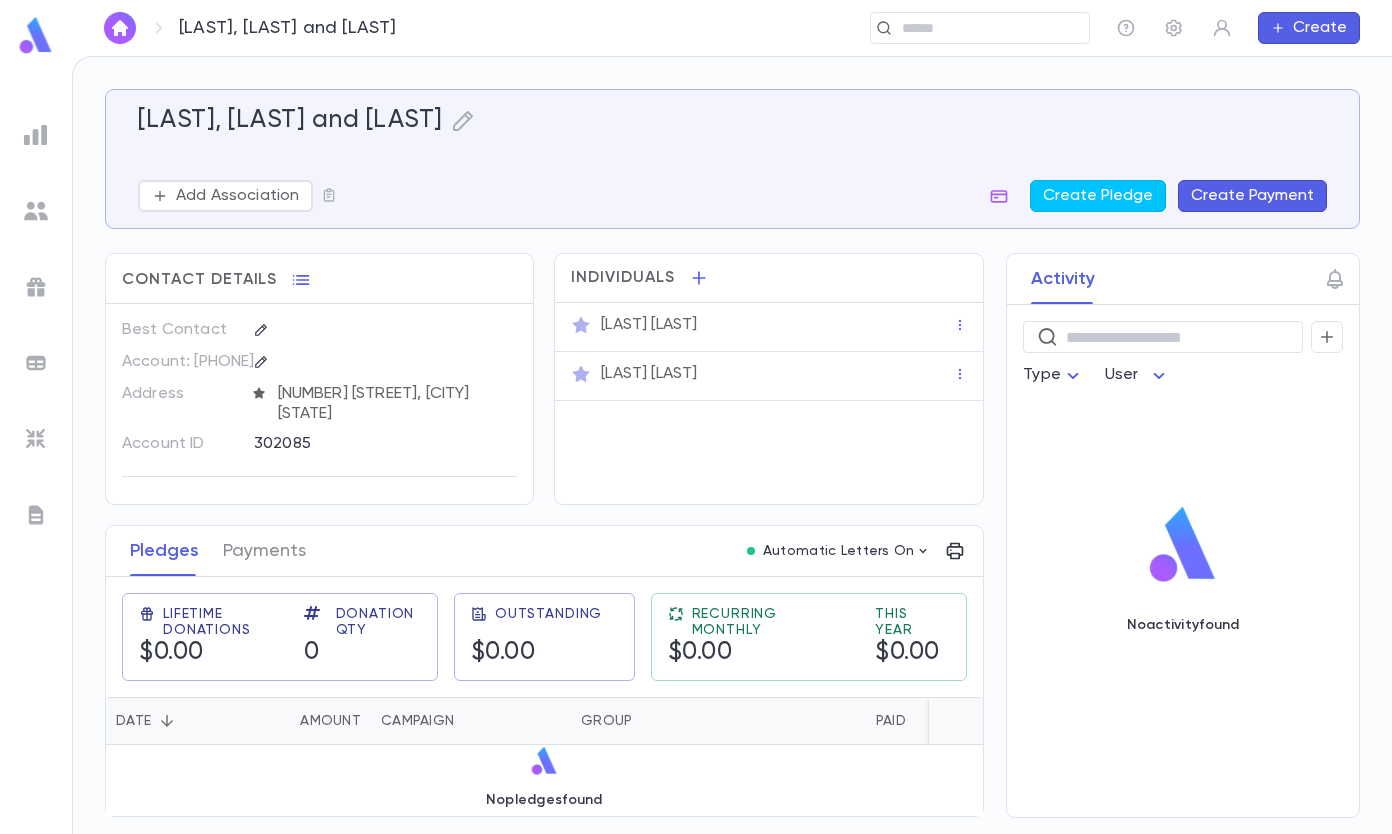 click on "Account ID [NUMBER] Individuals [LAST], [FIRST] [LAST], [FIRST] Pledges Payments Automatic Letters On Lifetime Donations Donation Qty Outstanding Recurring Monthly This Year Date Amount Campaign Group Paid Outstanding Installments Notes No pledges found Activity Type User No activity found" at bounding box center (732, 445) 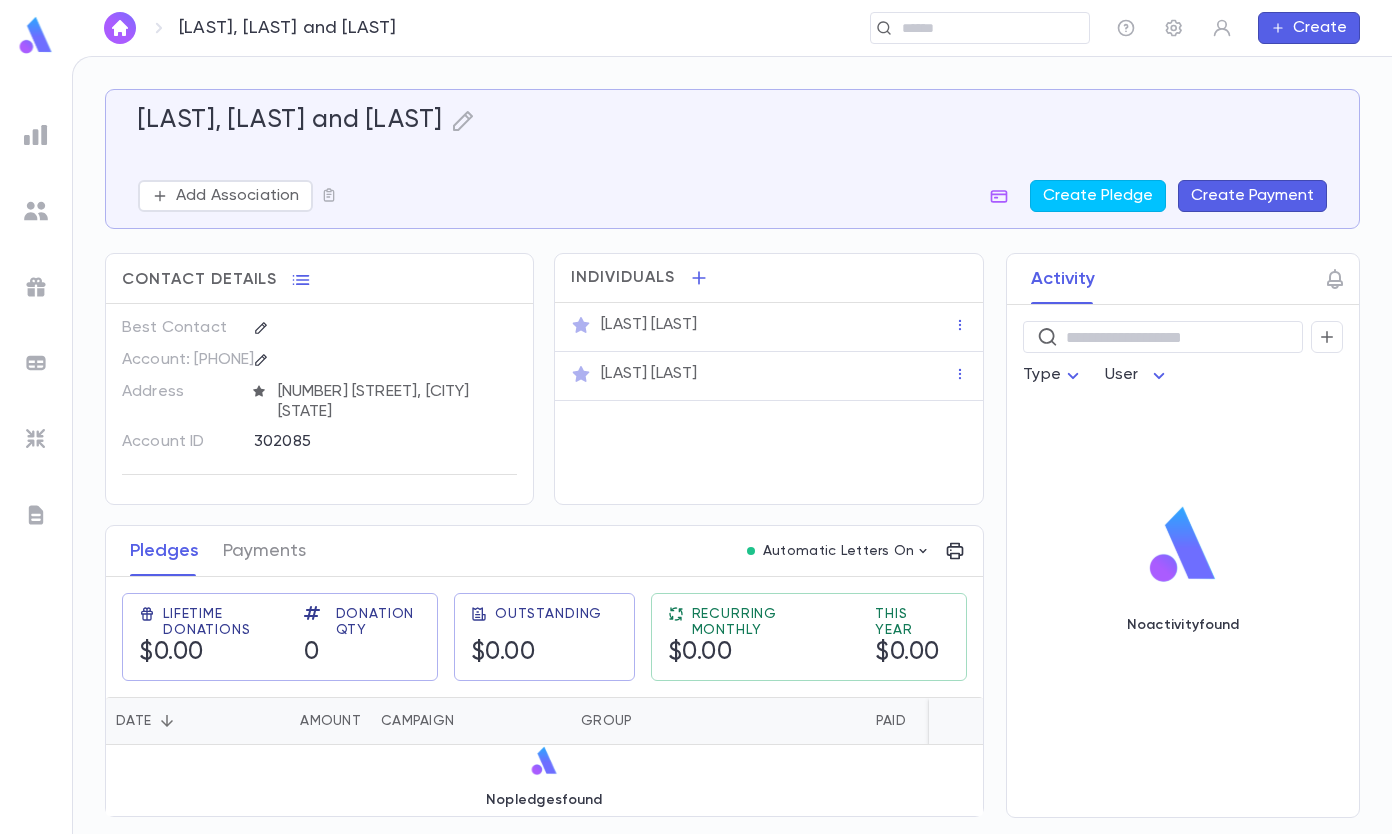 scroll, scrollTop: 5, scrollLeft: 0, axis: vertical 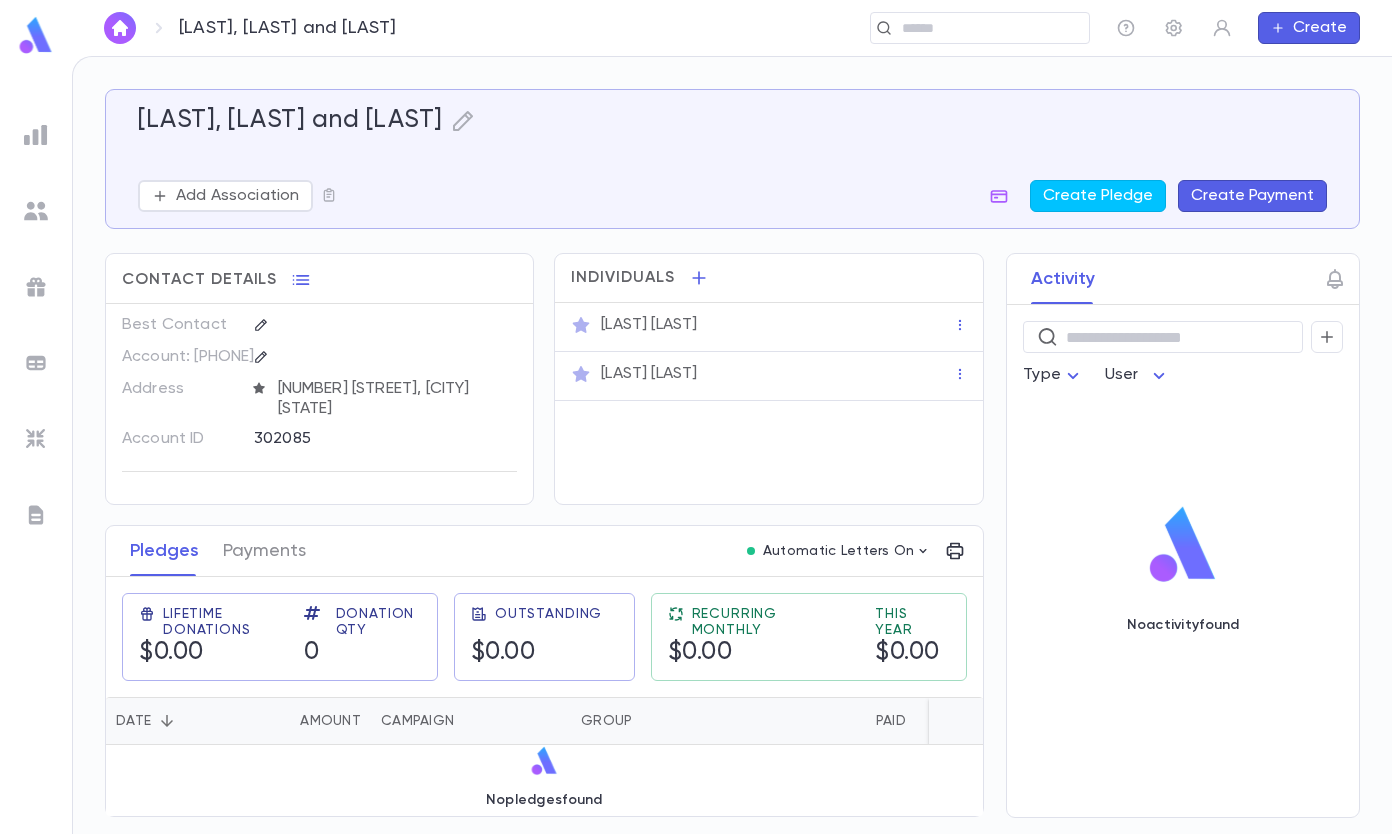 click on "​" at bounding box center (980, 28) 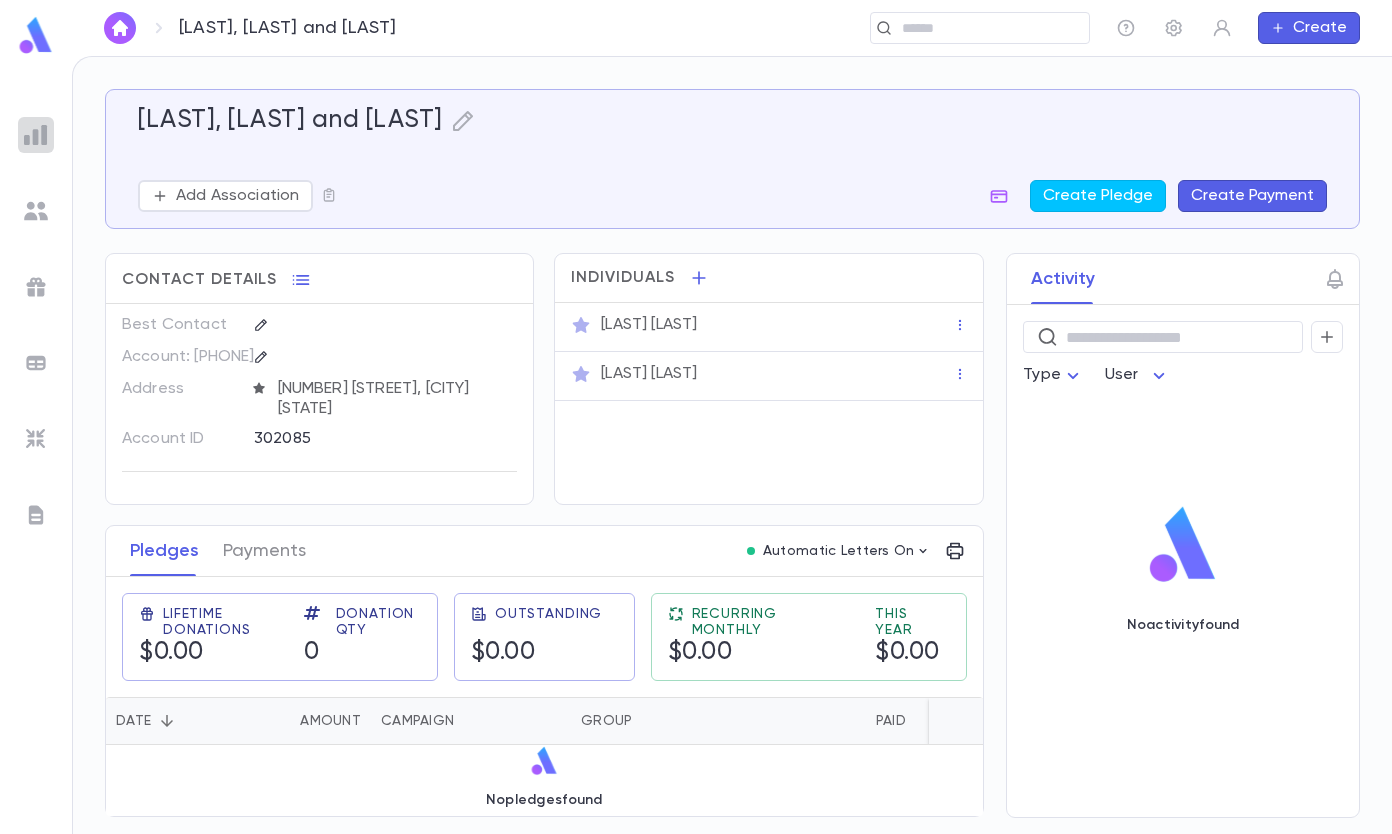 click at bounding box center [36, 135] 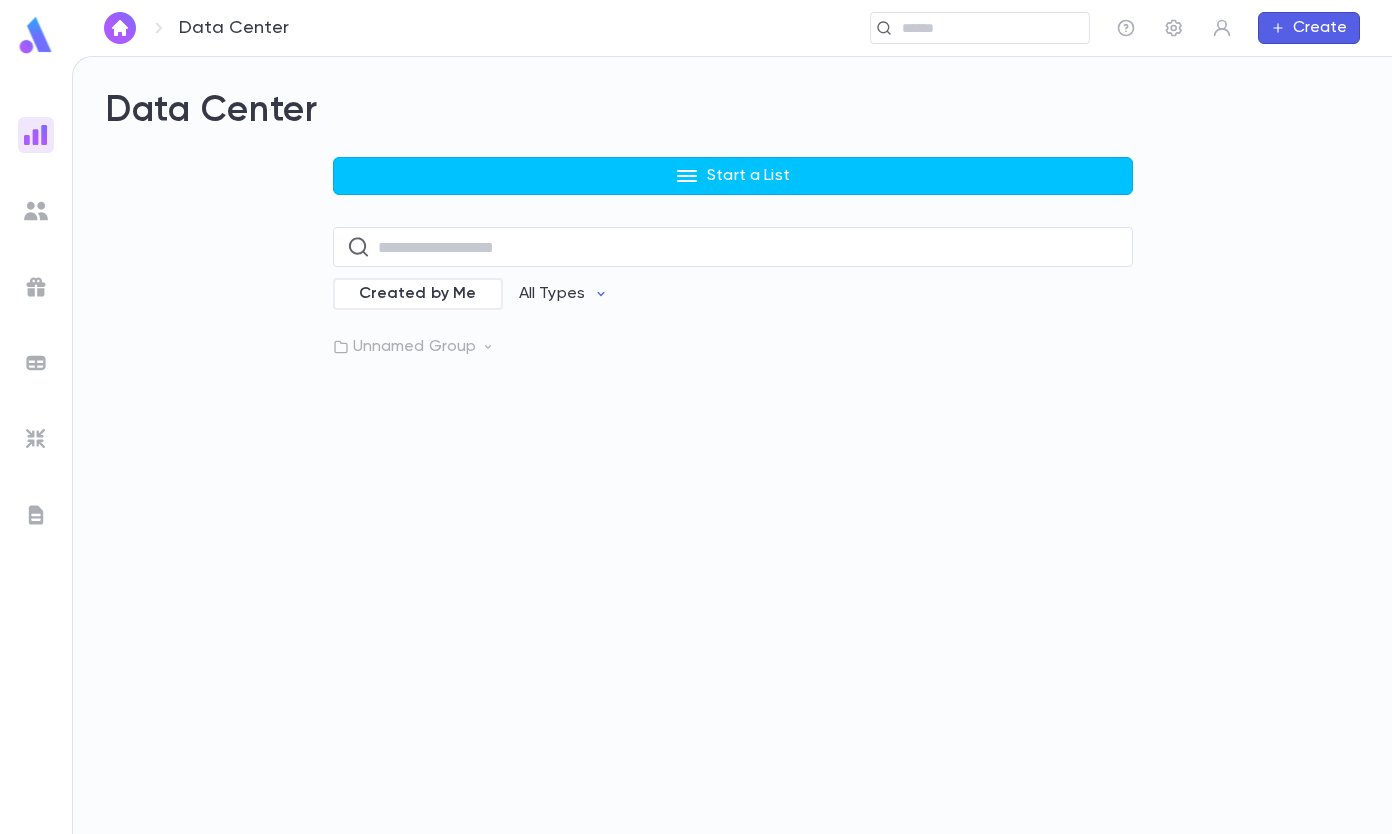 click on "Start a List" at bounding box center [733, 176] 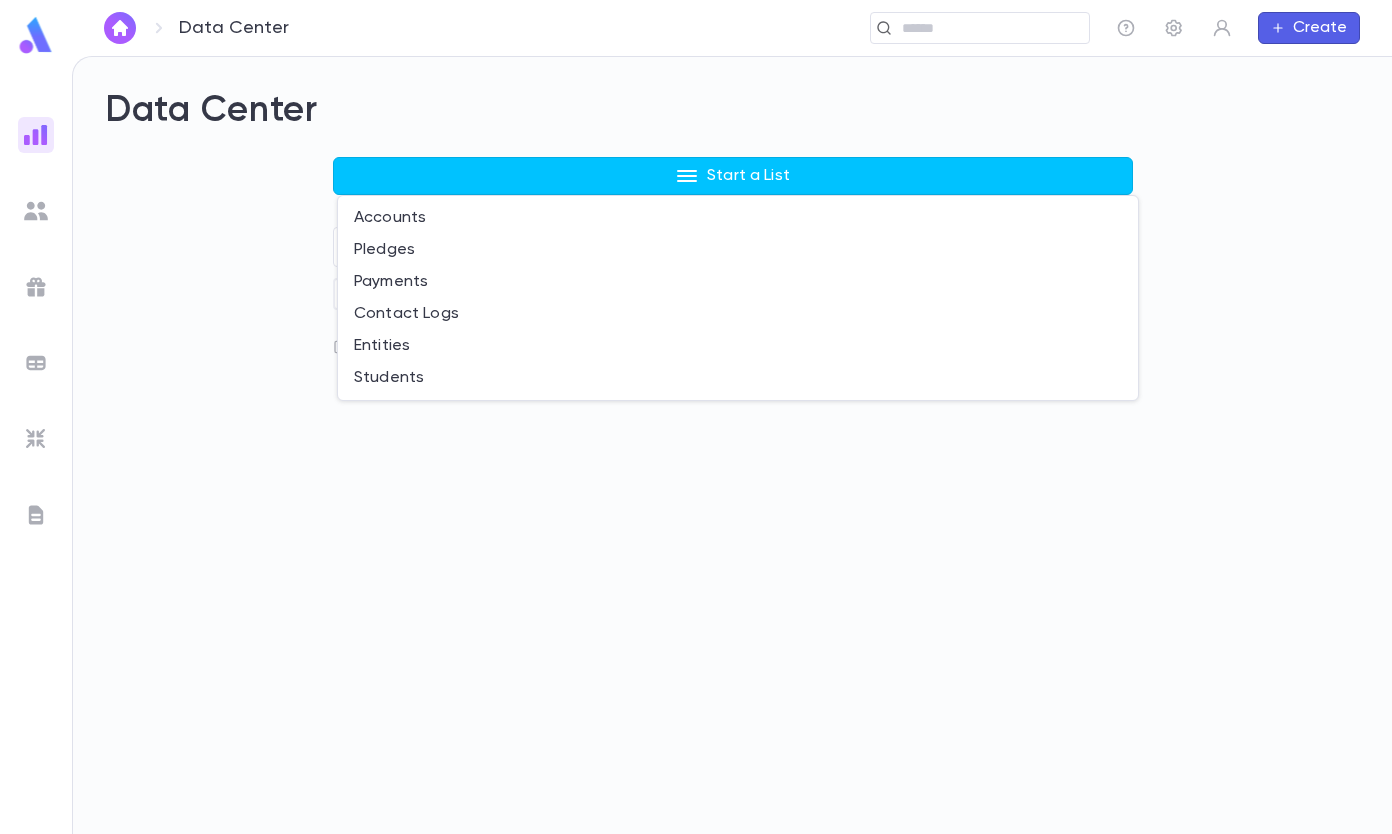 click on "Pledges" at bounding box center (738, 250) 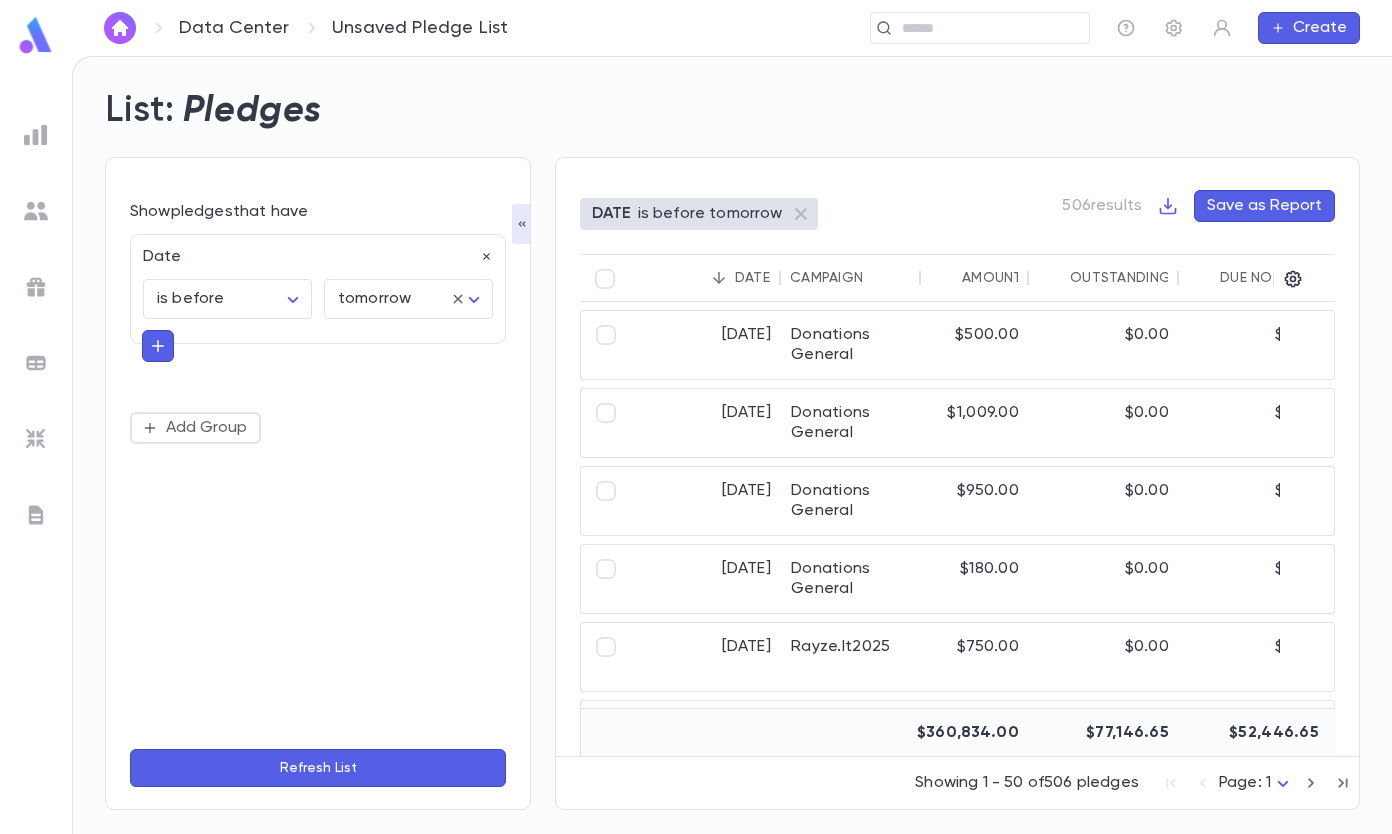 click at bounding box center (158, 346) 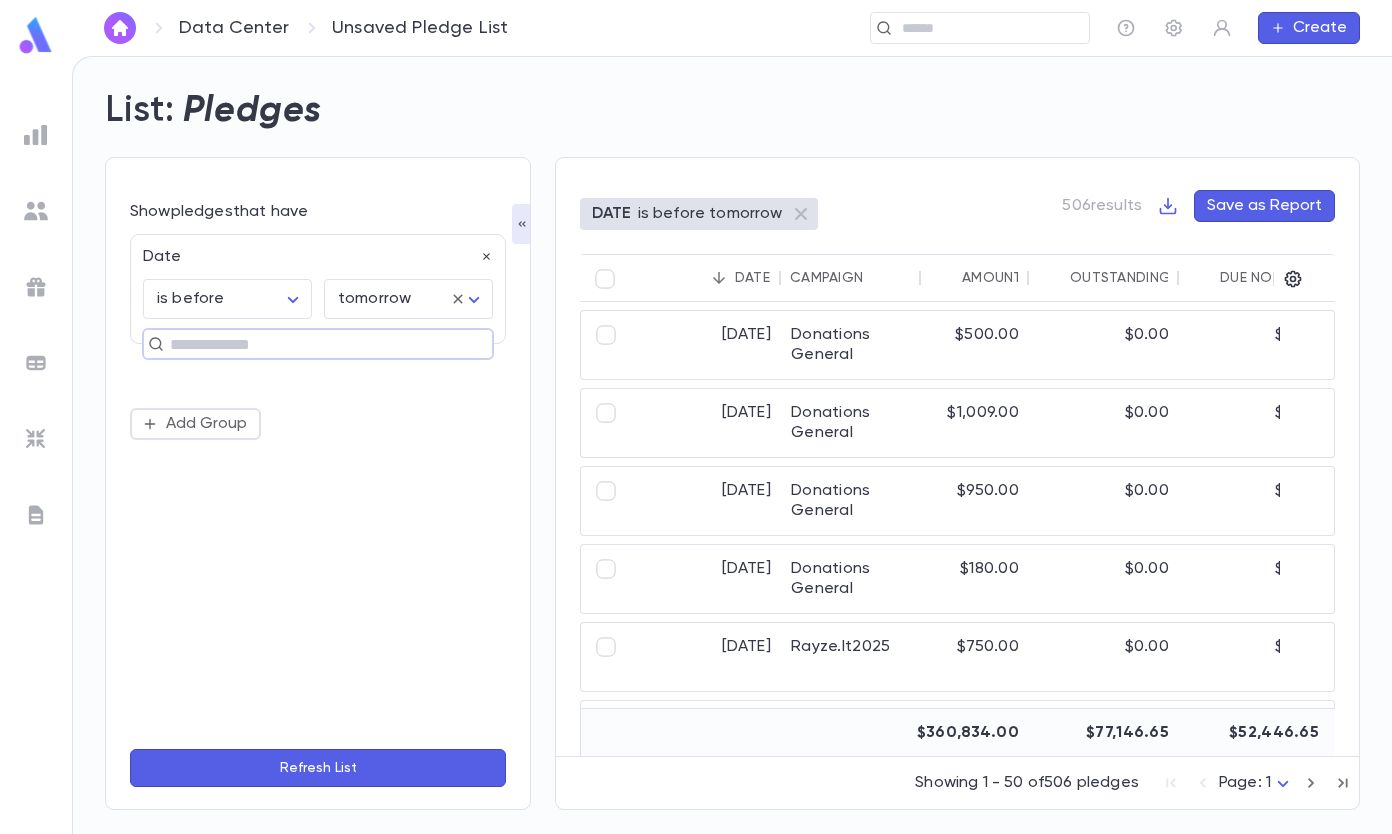 click at bounding box center [309, 344] 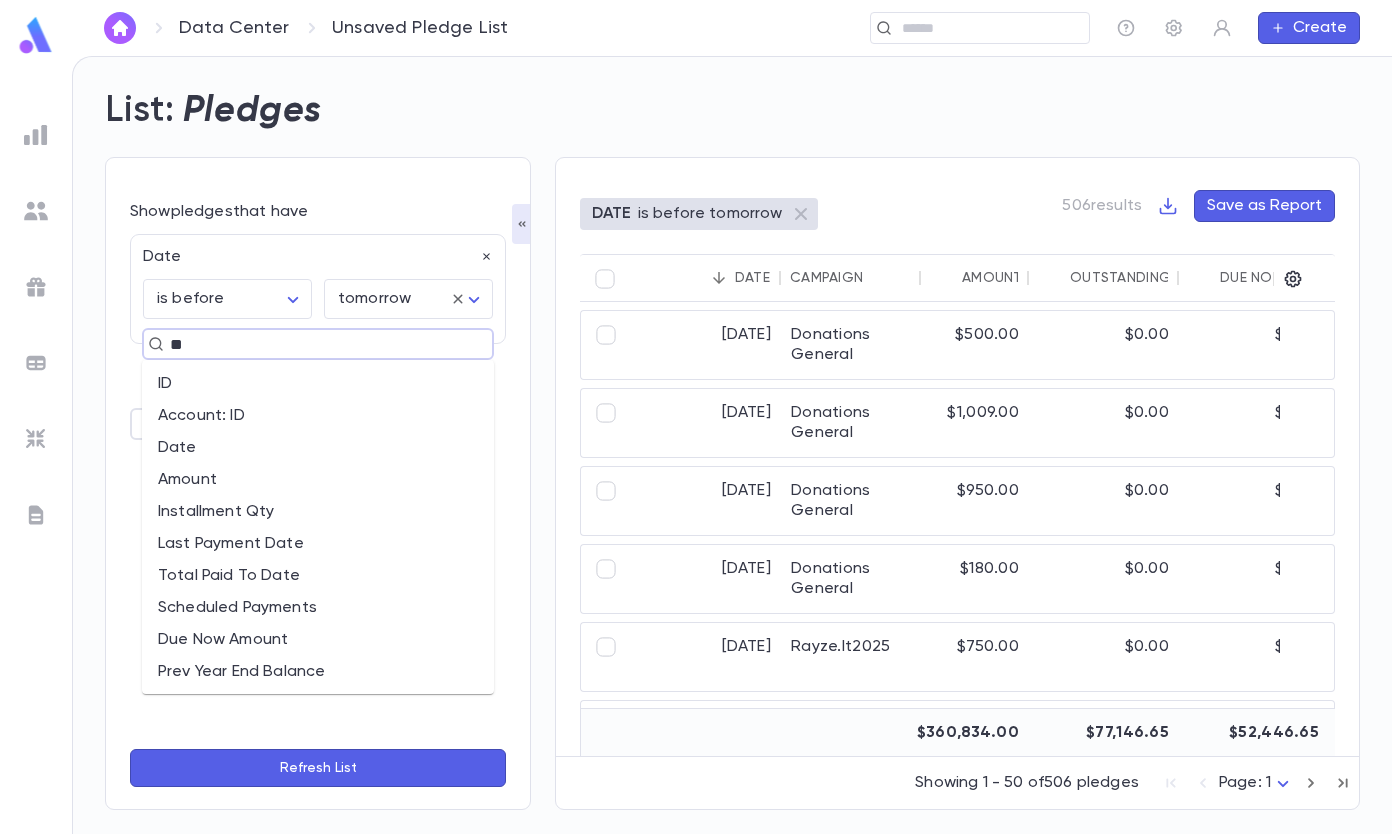 type on "***" 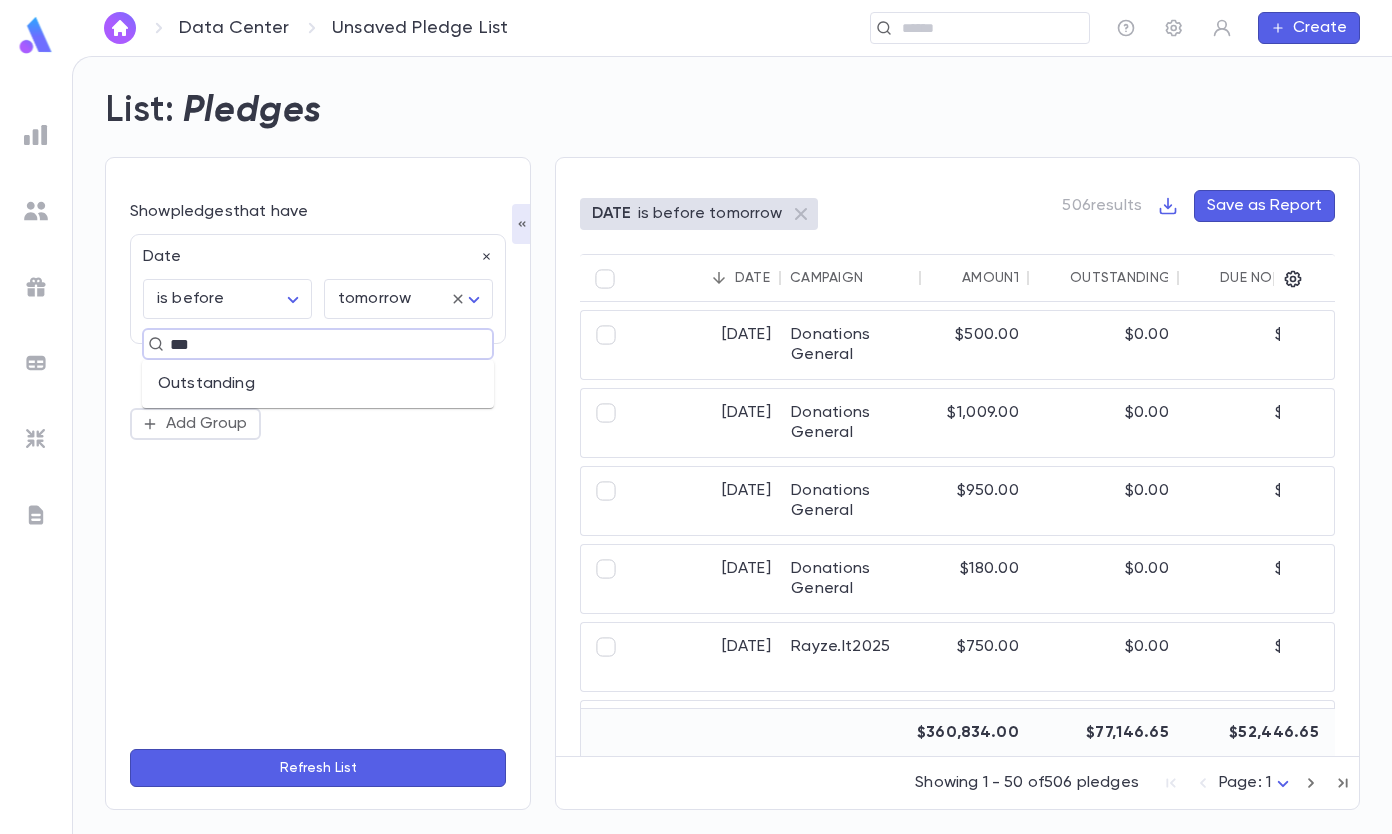 click on "Outstanding" at bounding box center (318, 384) 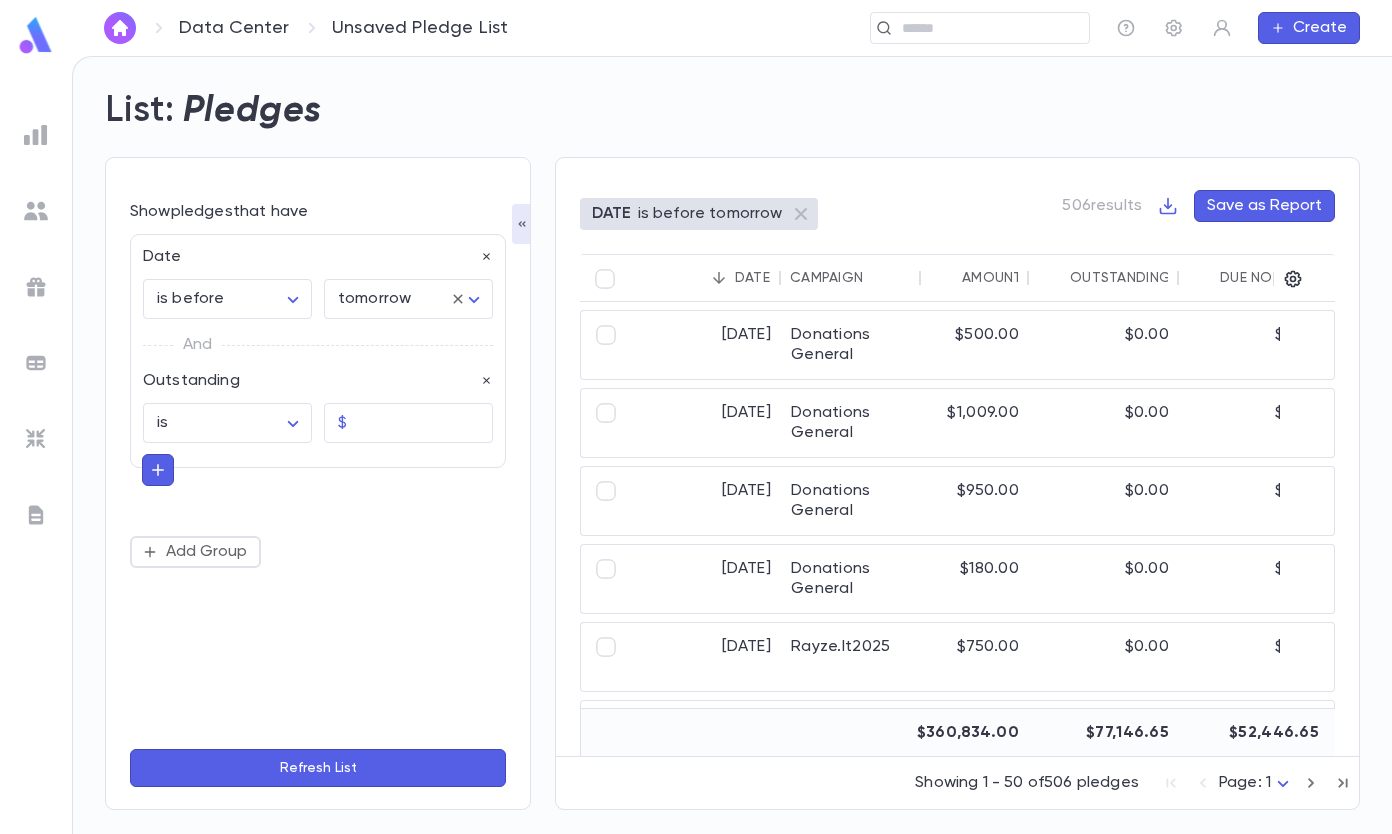 click on "**********" at bounding box center [696, 445] 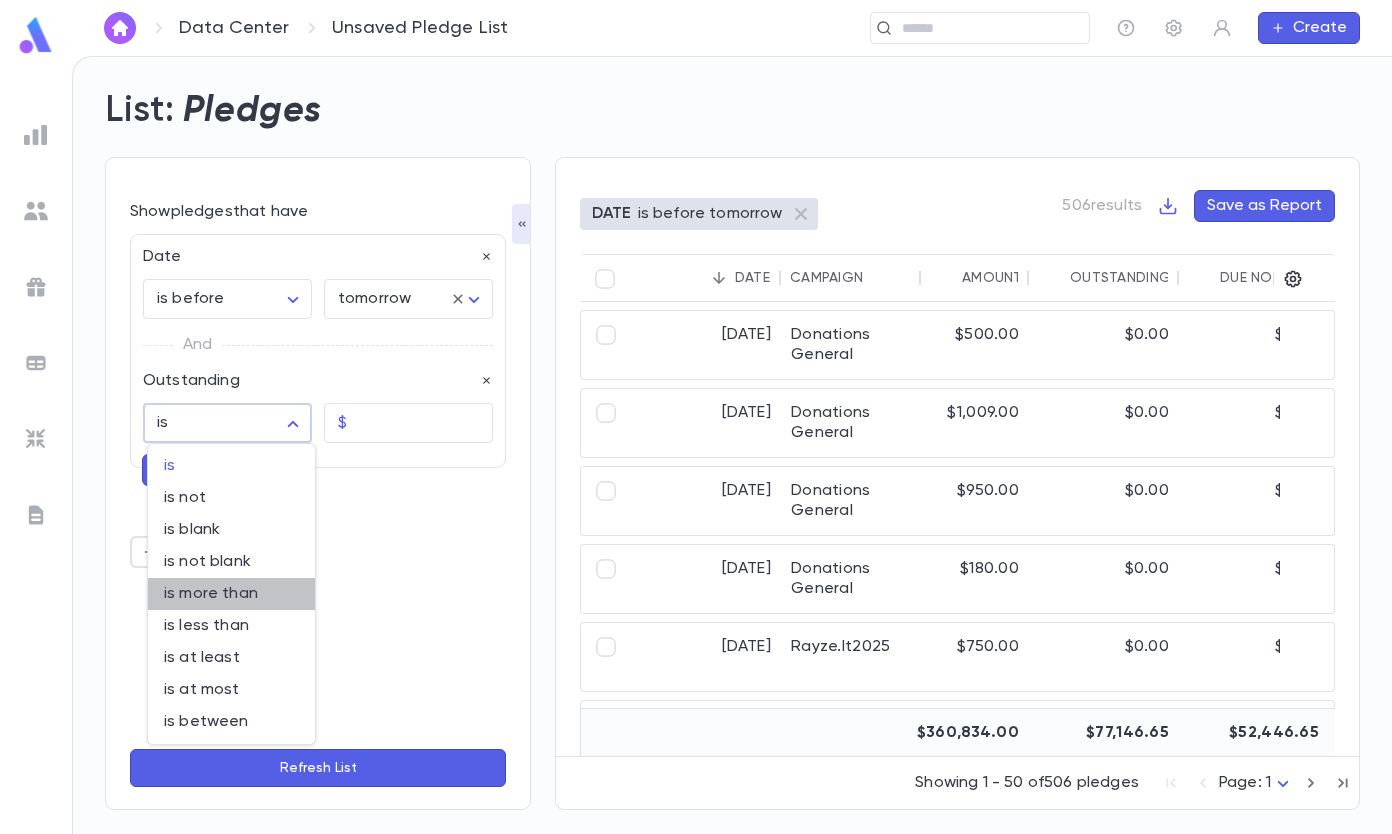 click on "is more than" at bounding box center [231, 466] 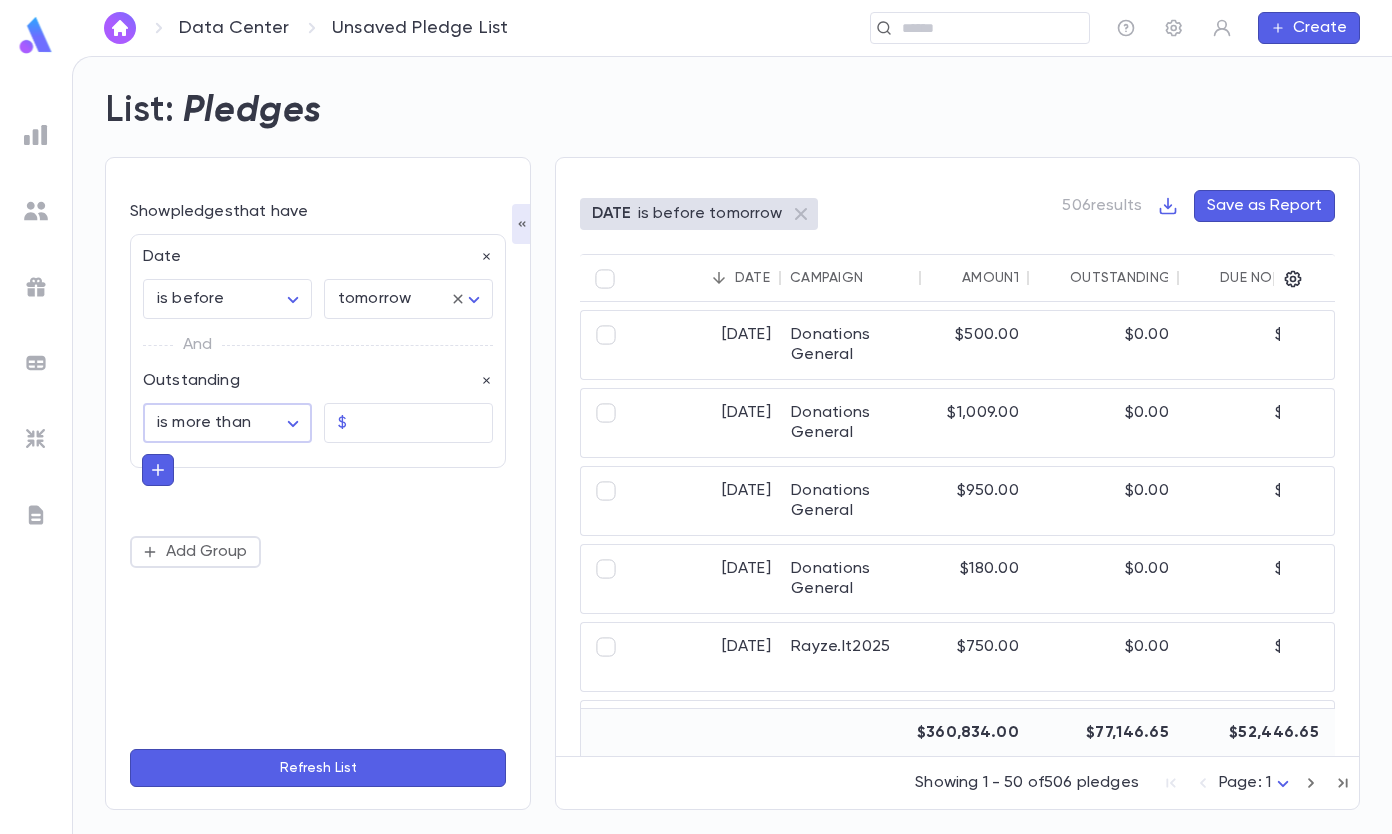 click at bounding box center (424, 423) 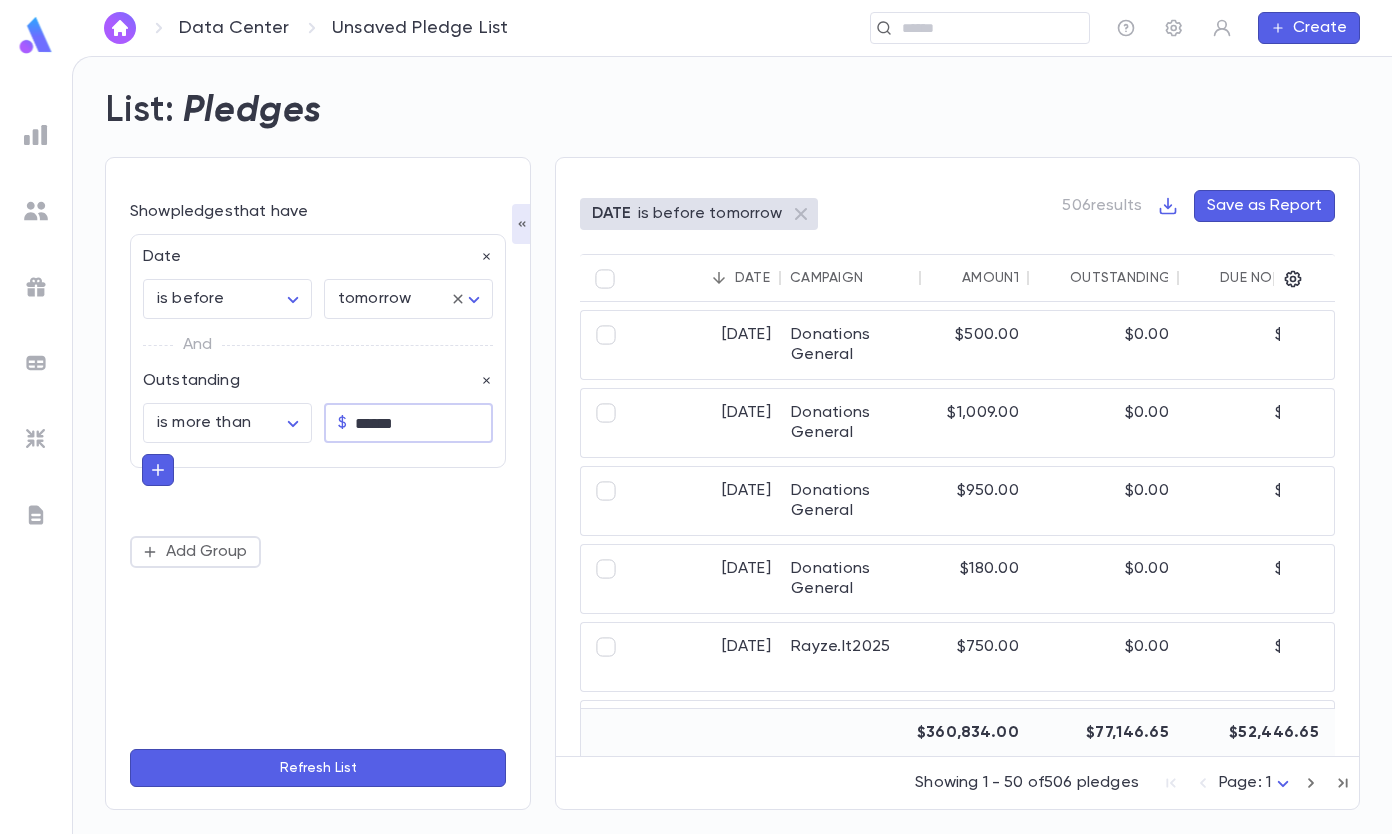type on "******" 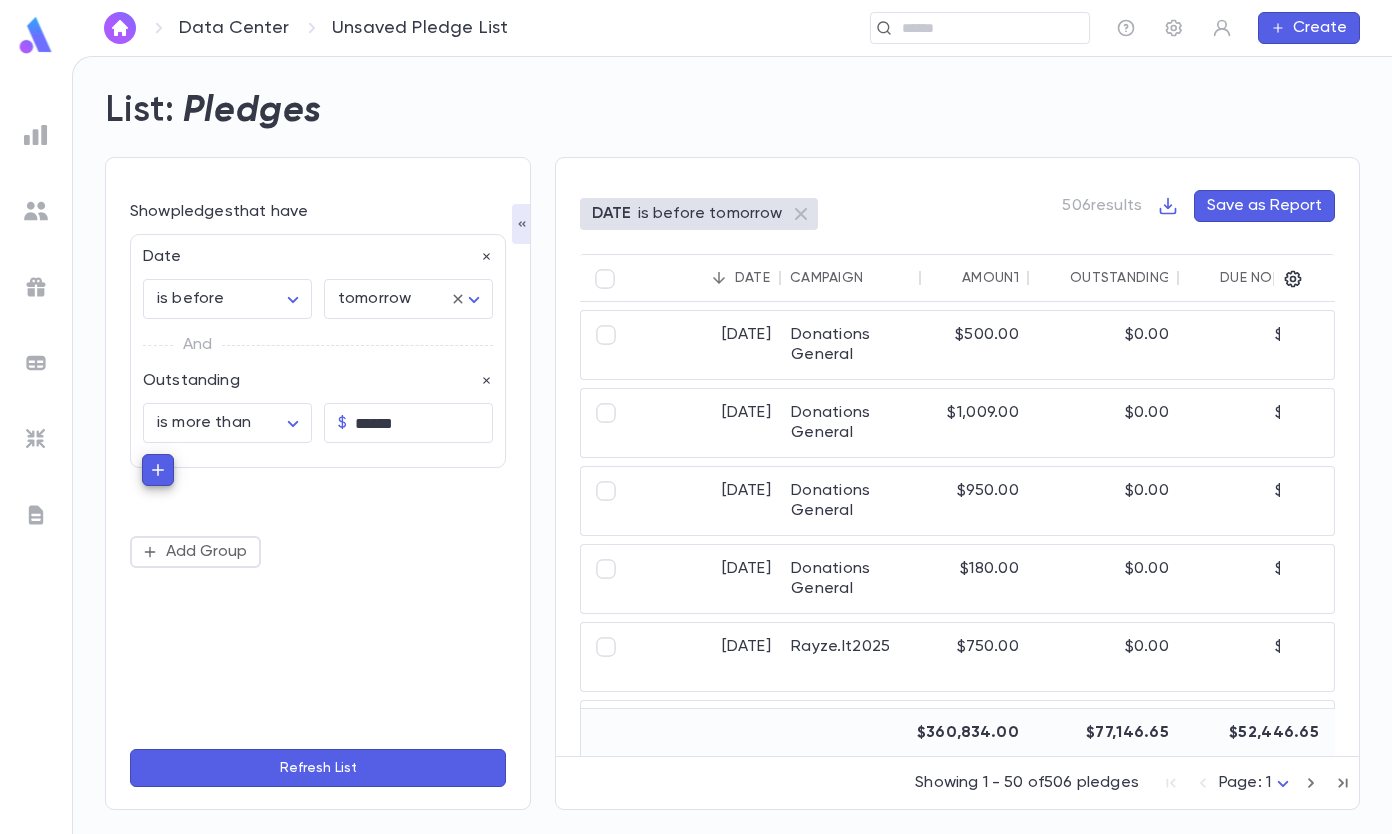 click on "Refresh List" at bounding box center [318, 768] 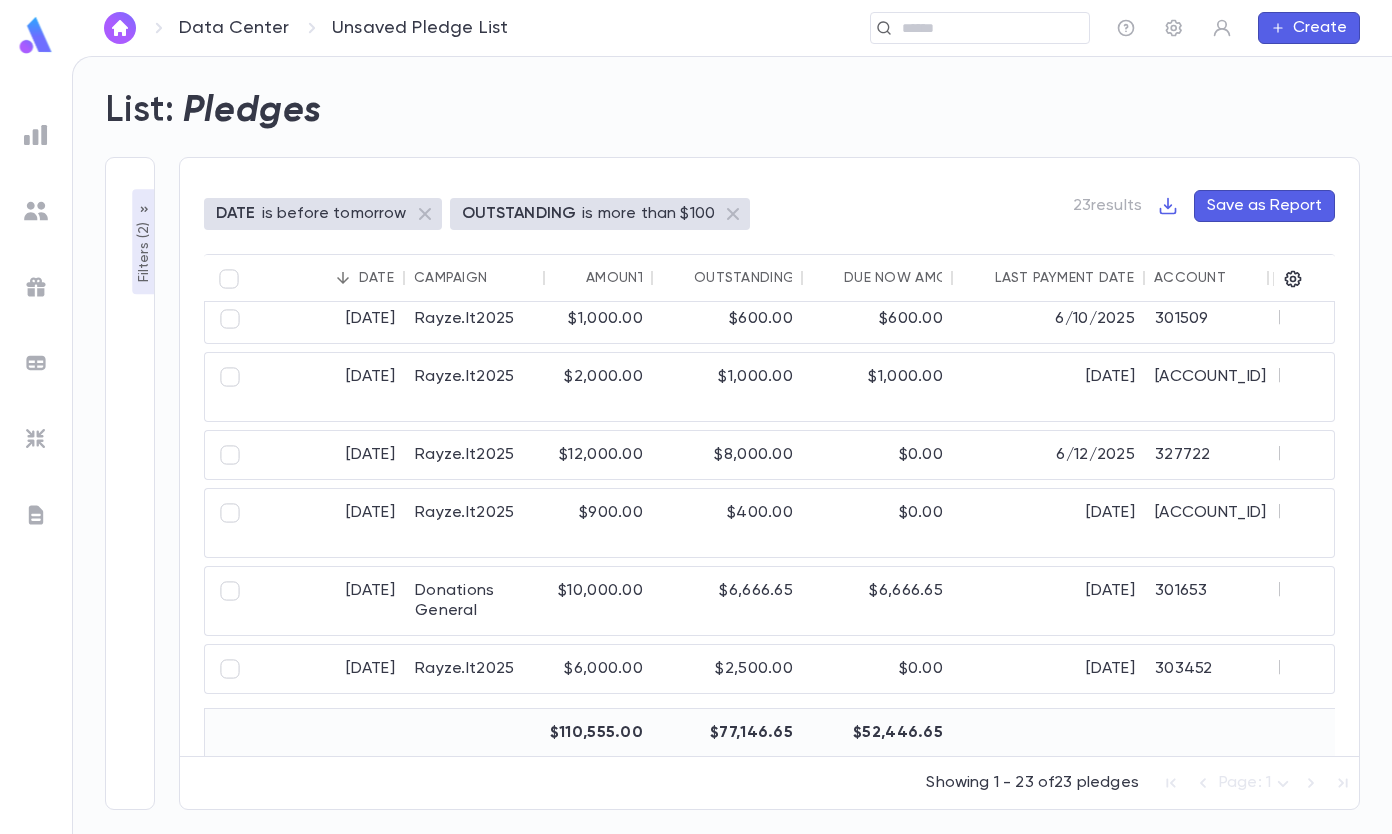 scroll, scrollTop: 1117, scrollLeft: 0, axis: vertical 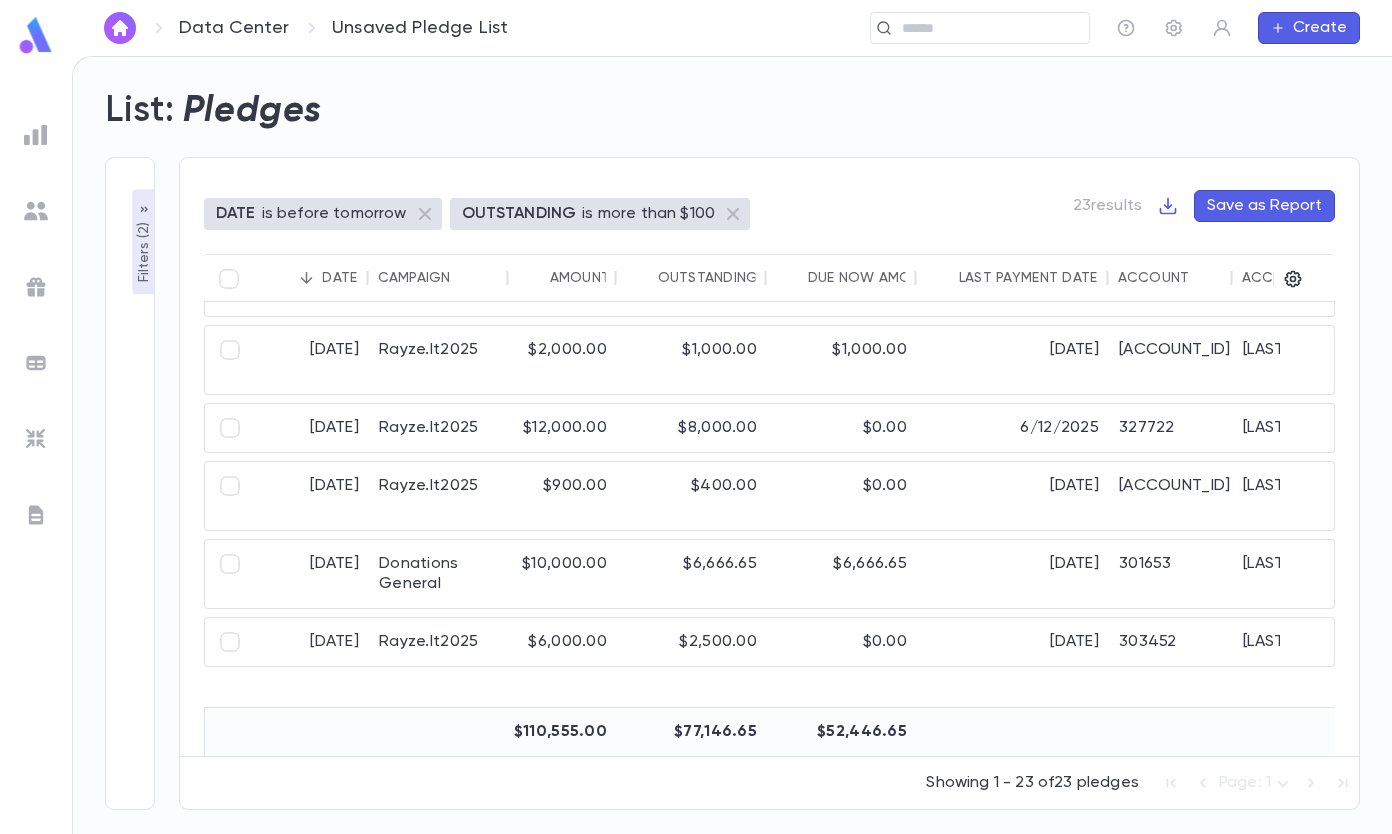 click on "Filters ( 2 )" at bounding box center [144, 250] 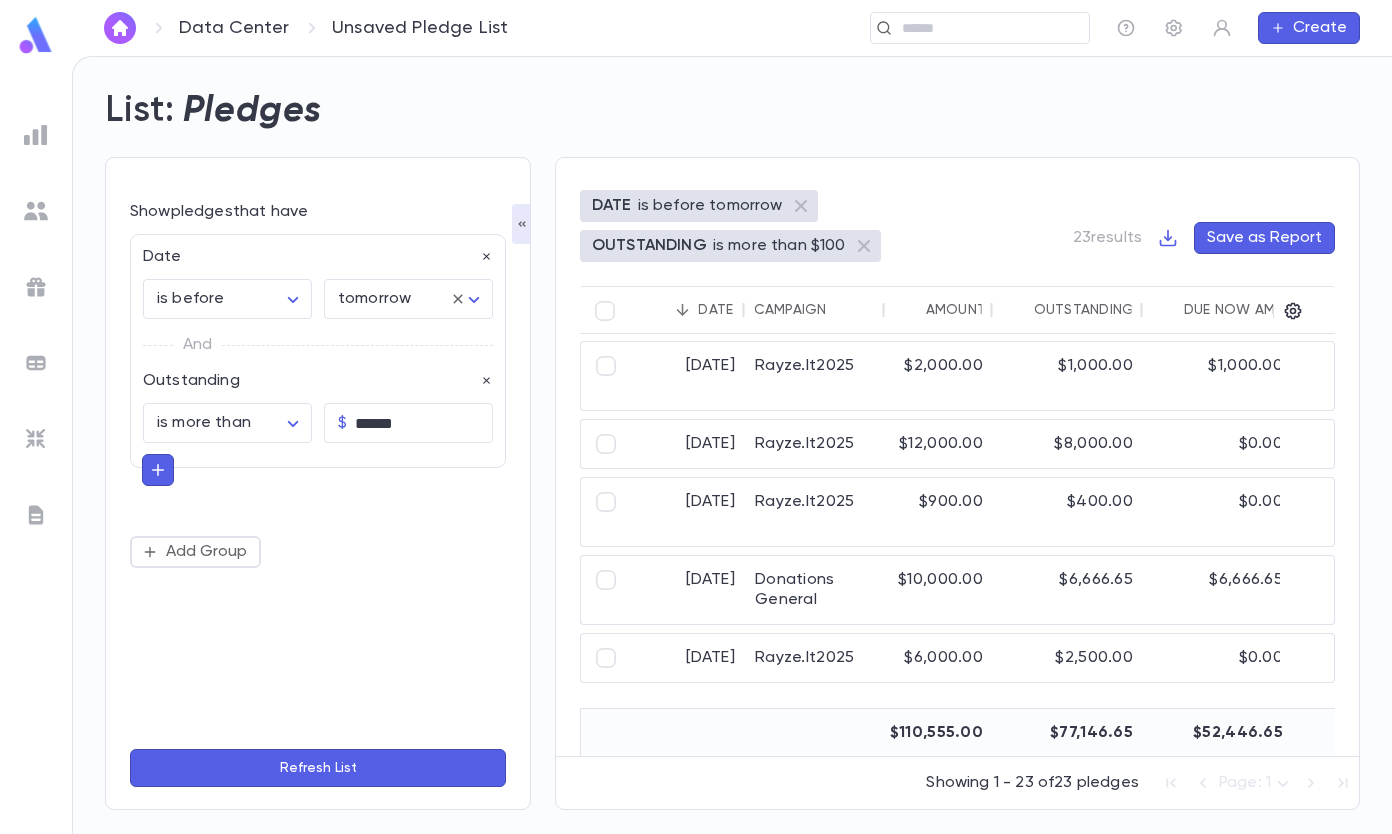 click on "******" at bounding box center [424, 423] 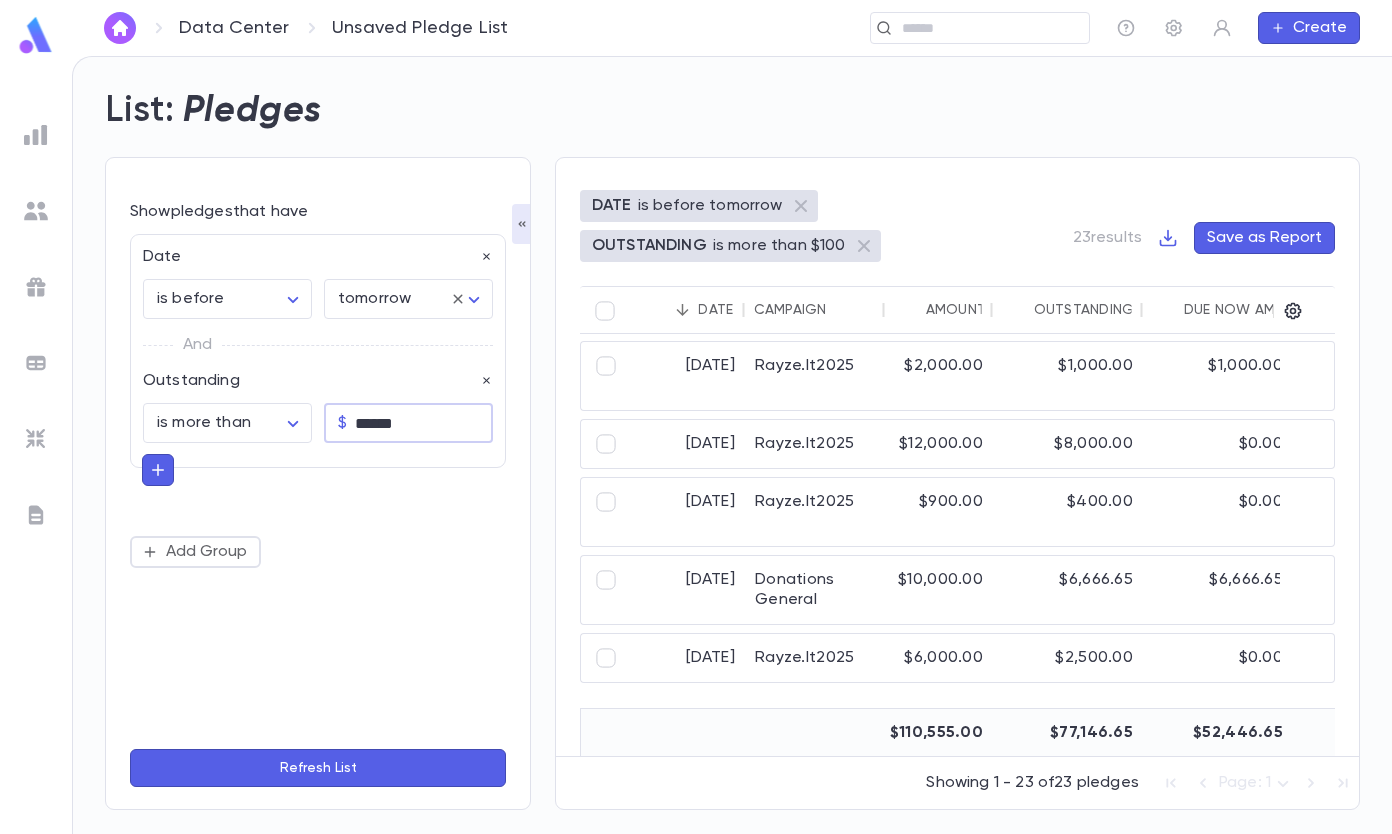 click on "******" at bounding box center (424, 423) 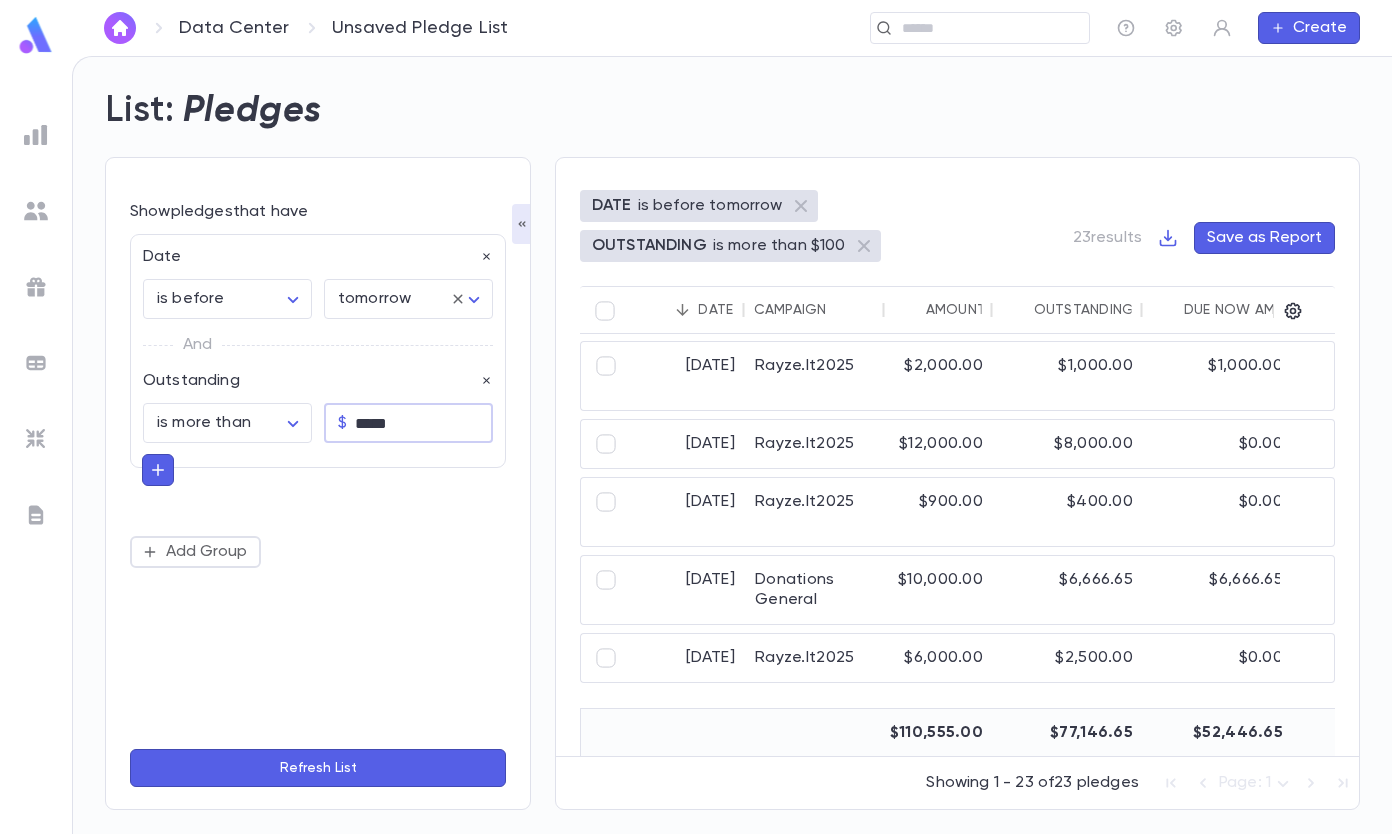 type on "*****" 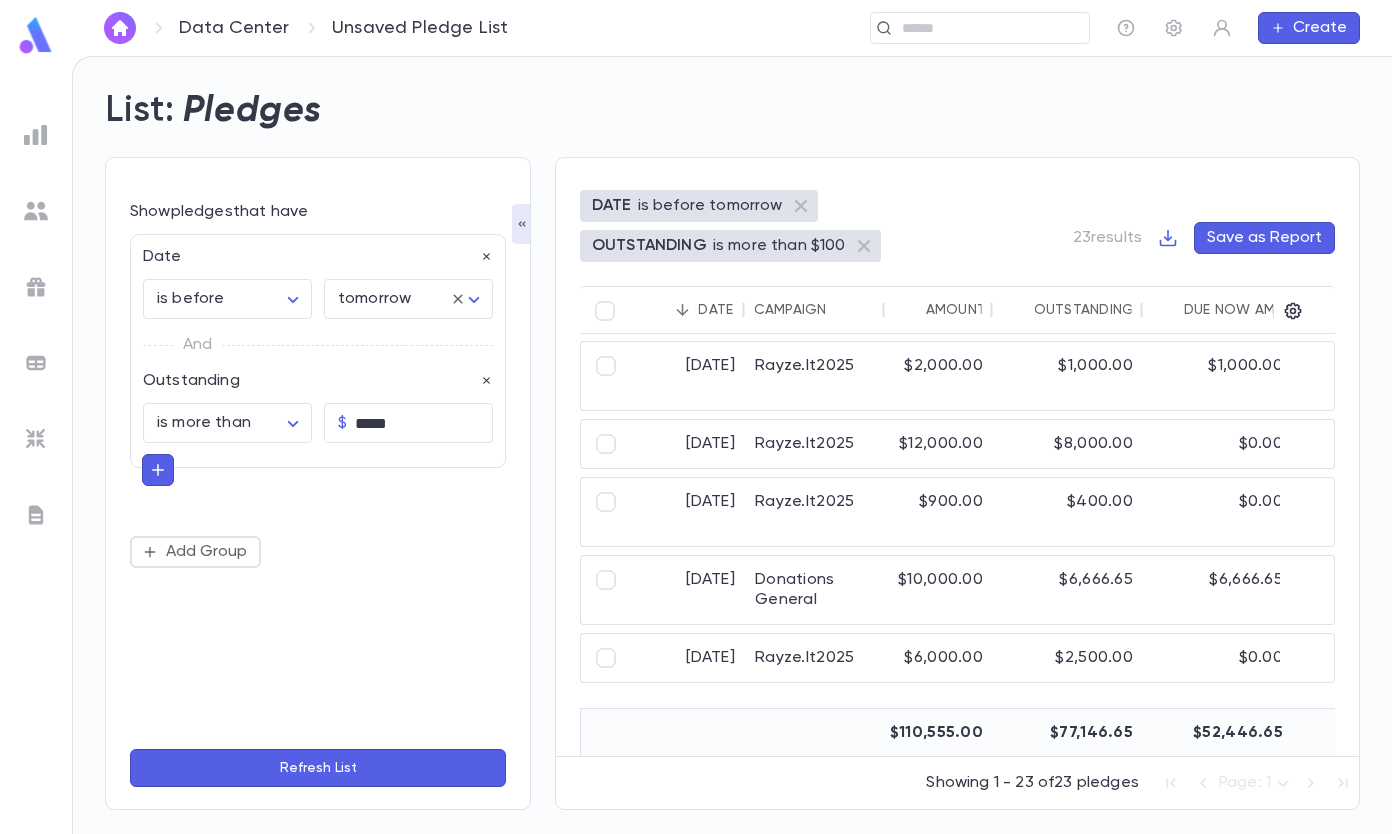 click on "Add Group" at bounding box center (318, 552) 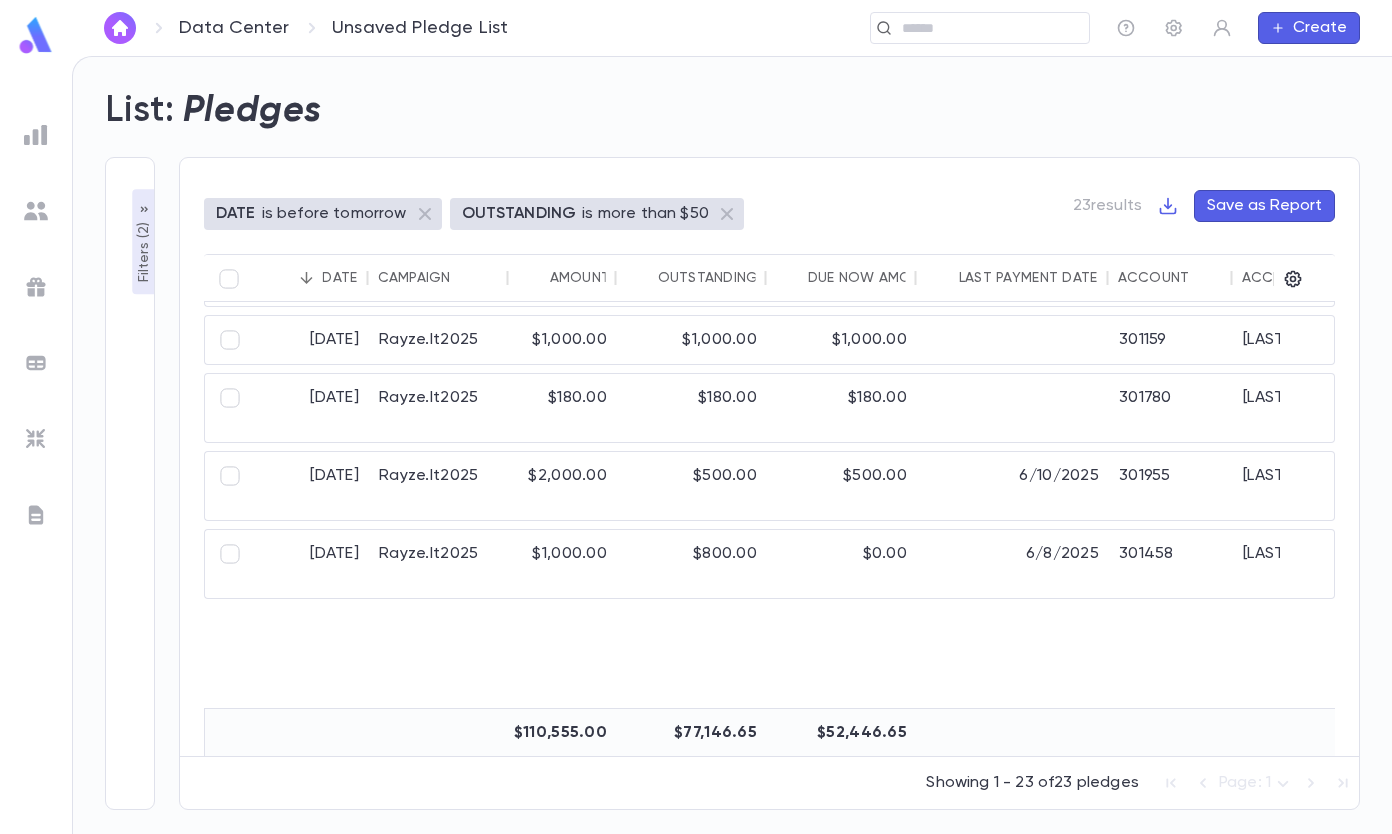 scroll, scrollTop: 17, scrollLeft: 36, axis: both 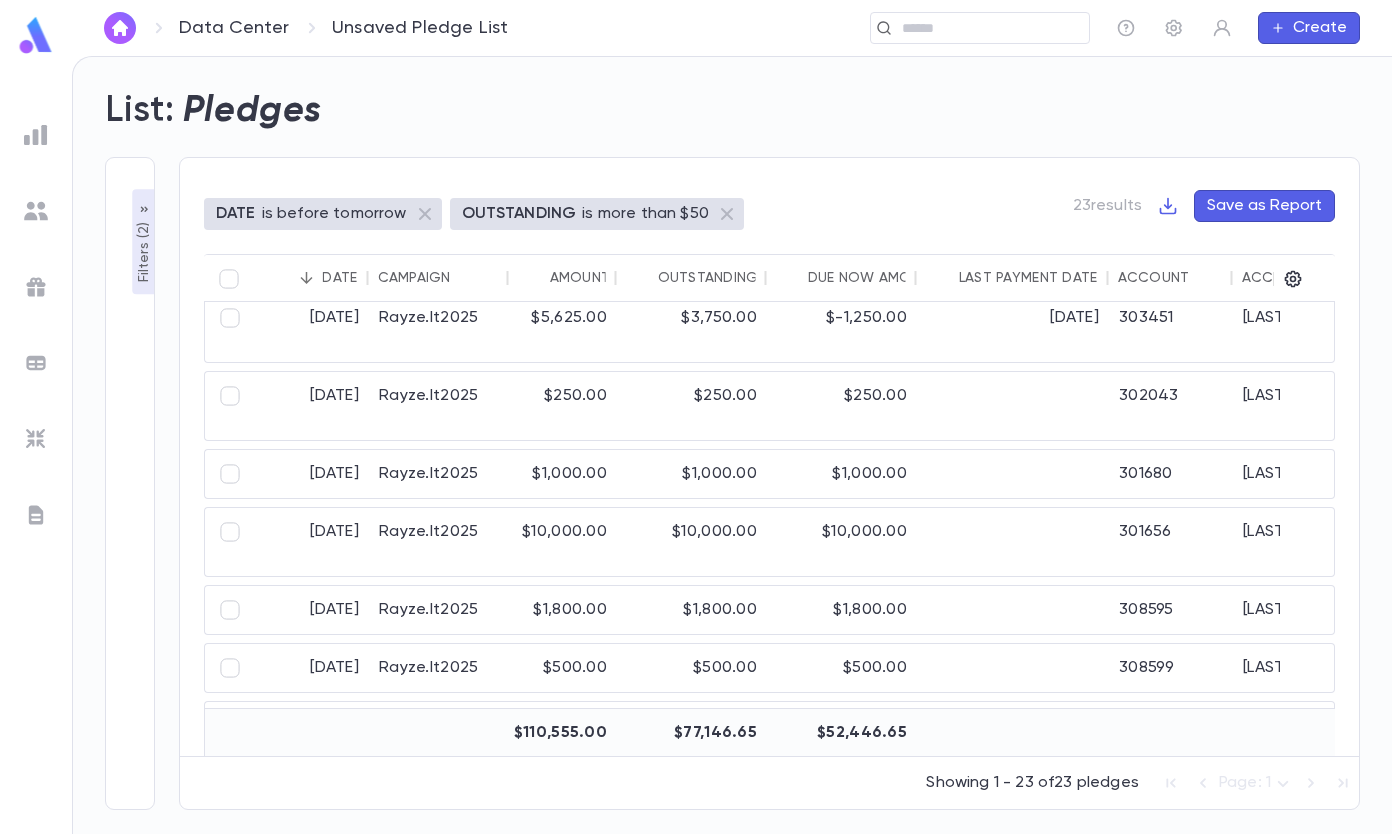 click on "Filters ( 2 )" at bounding box center [144, 250] 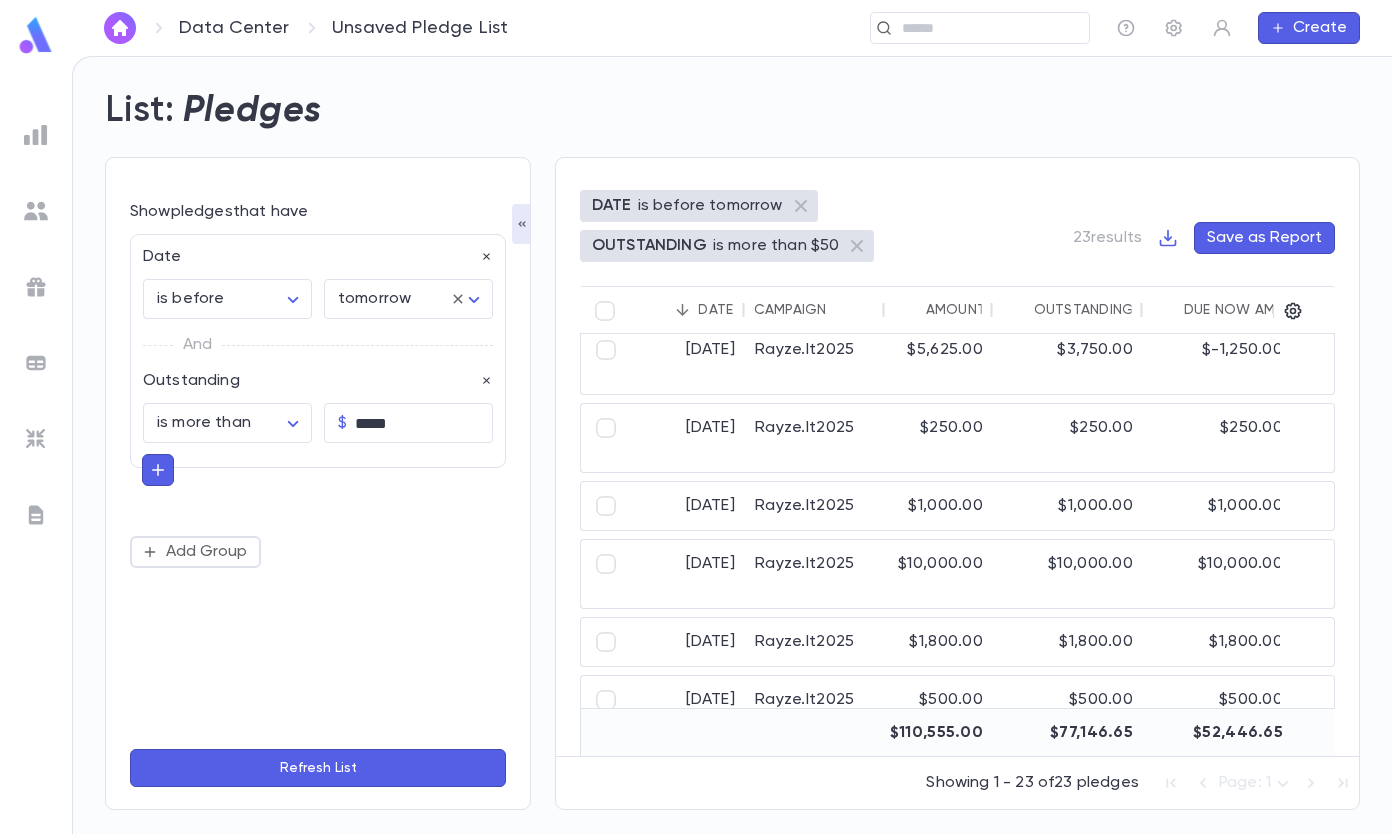 click at bounding box center [158, 470] 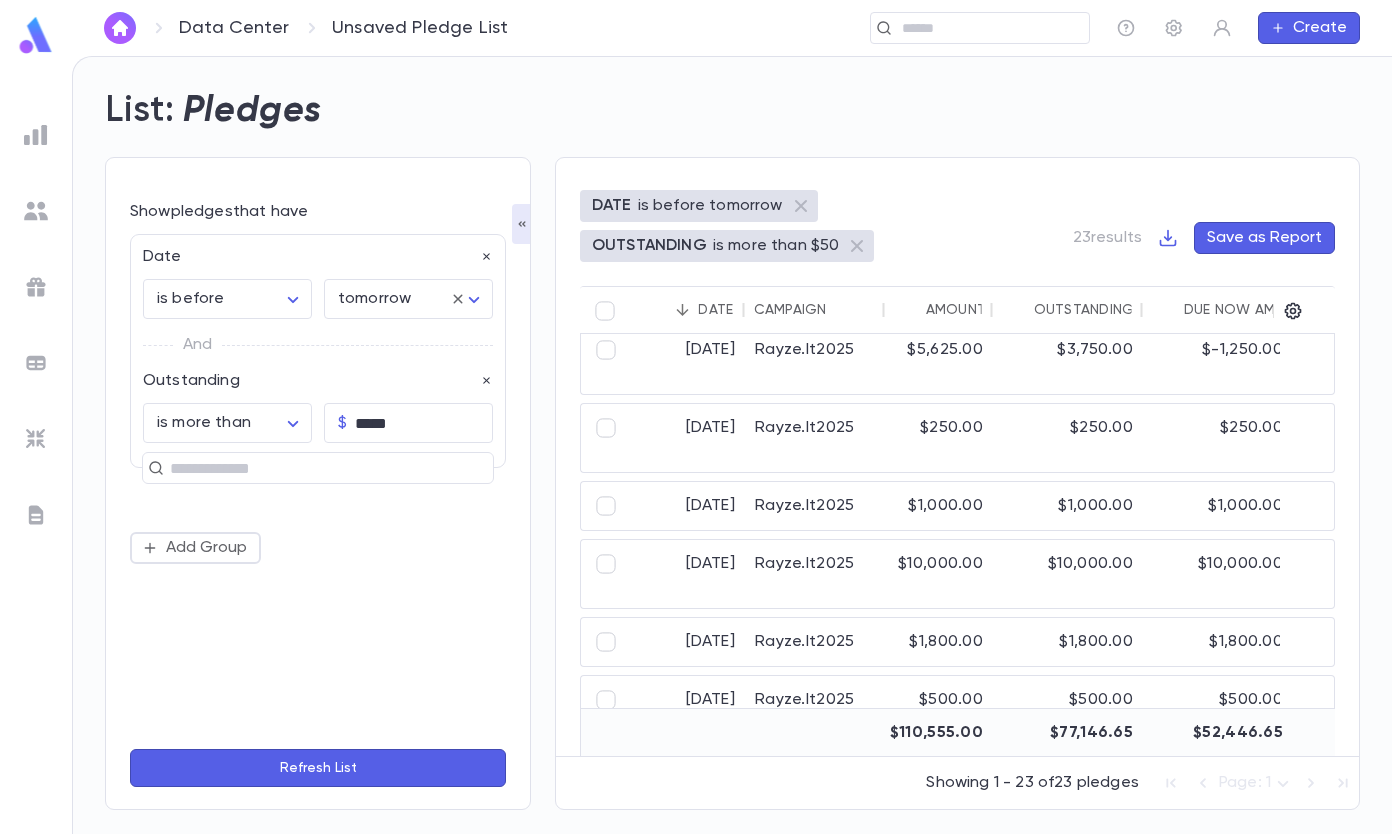 click on "**********" at bounding box center [318, 483] 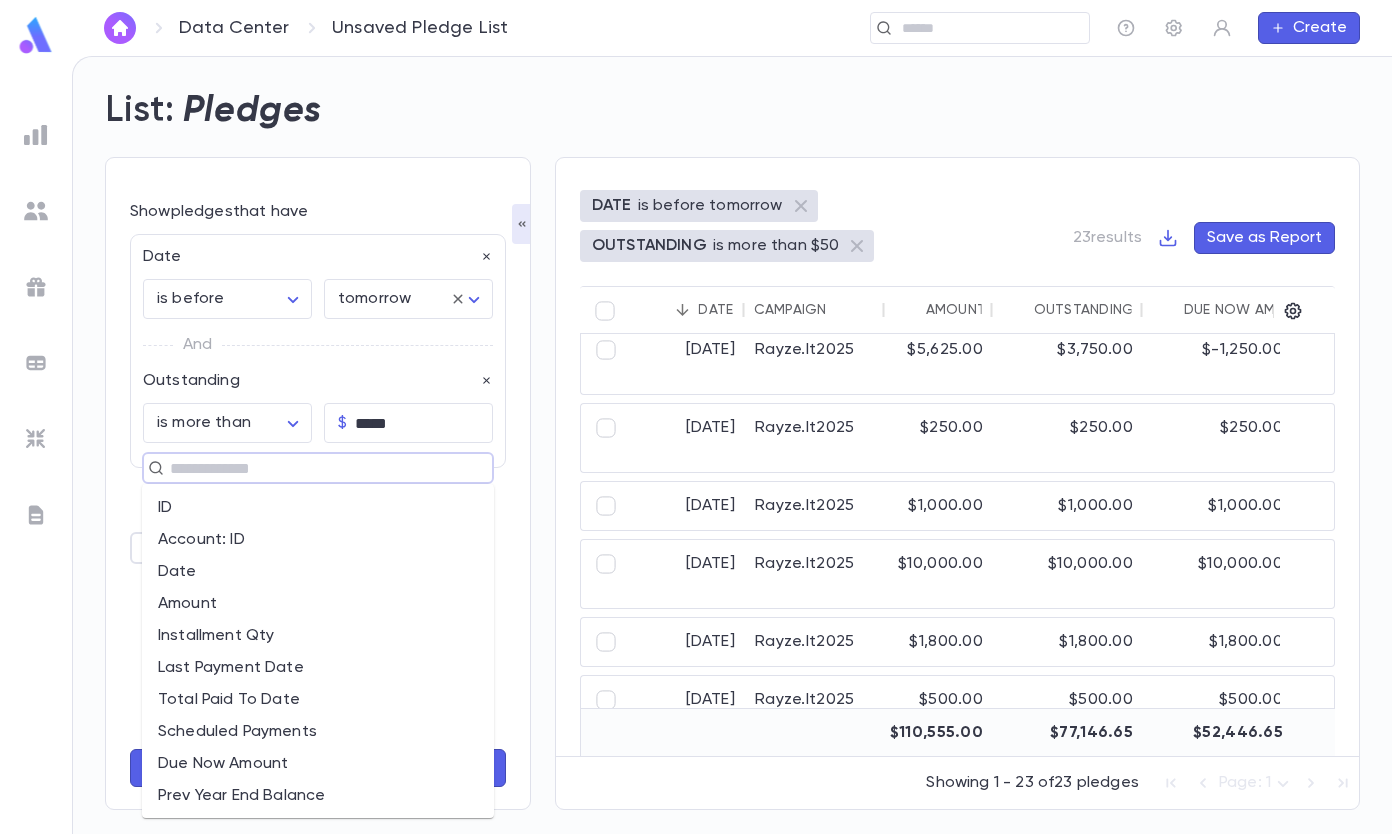 click on "**********" at bounding box center (318, 483) 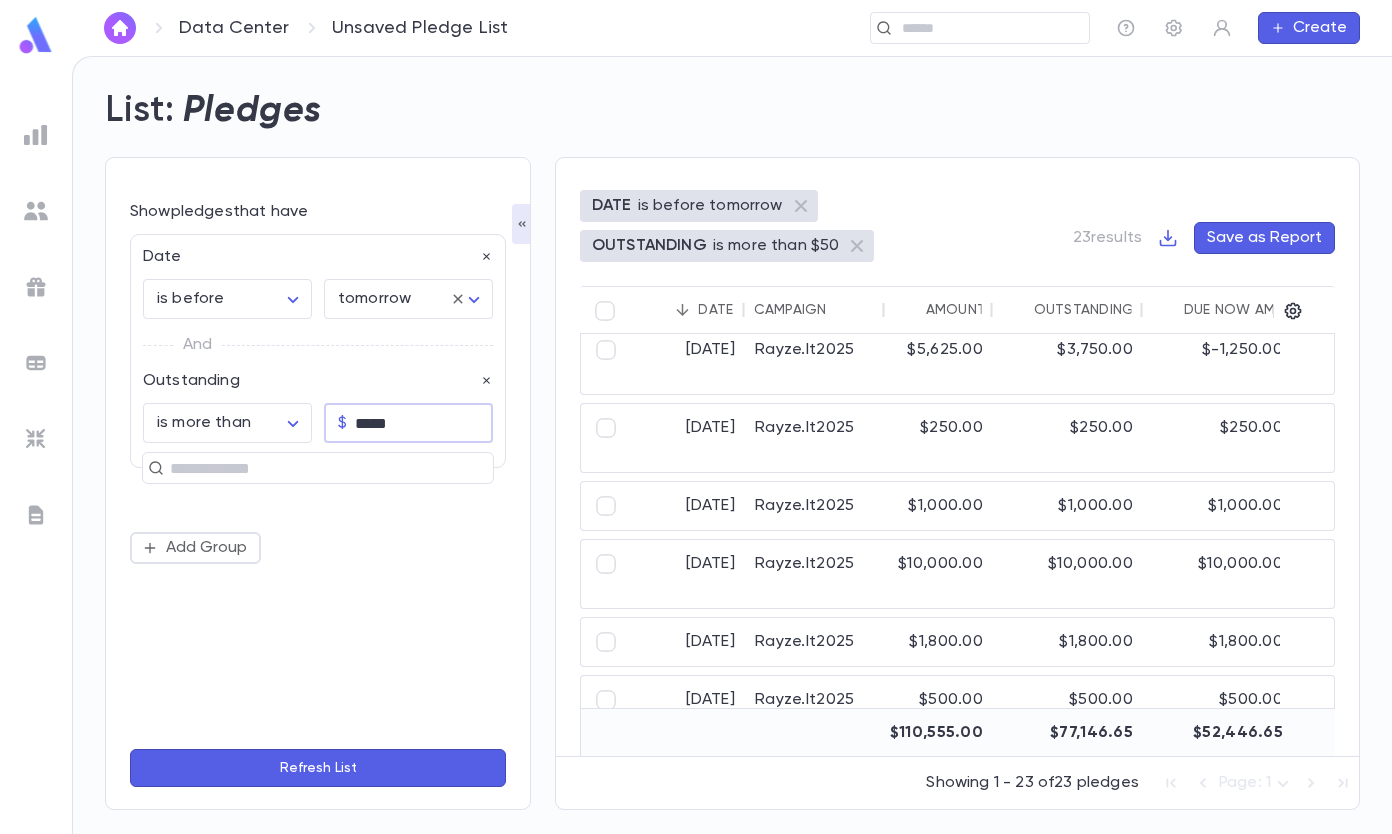 click on "*****" at bounding box center [424, 423] 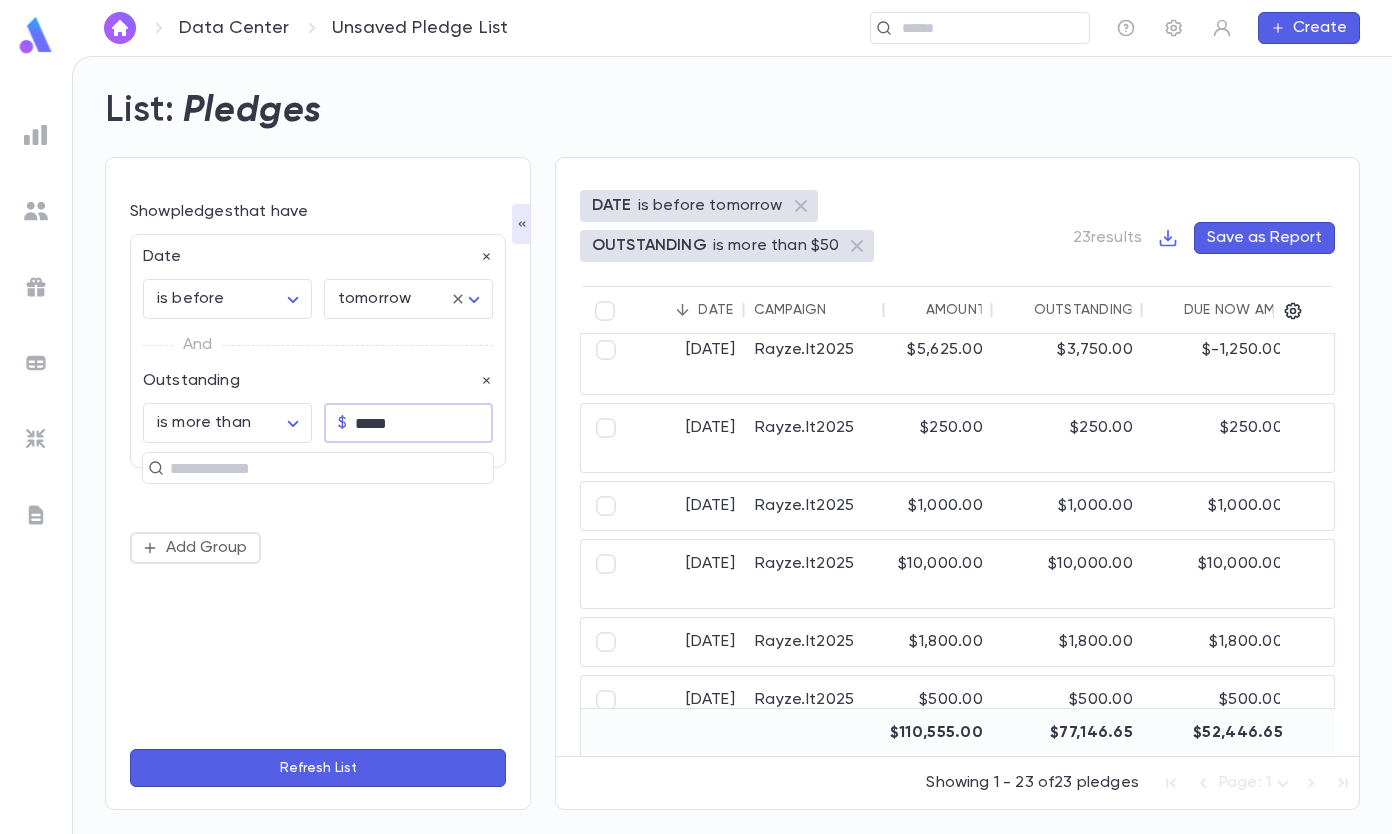 type on "*****" 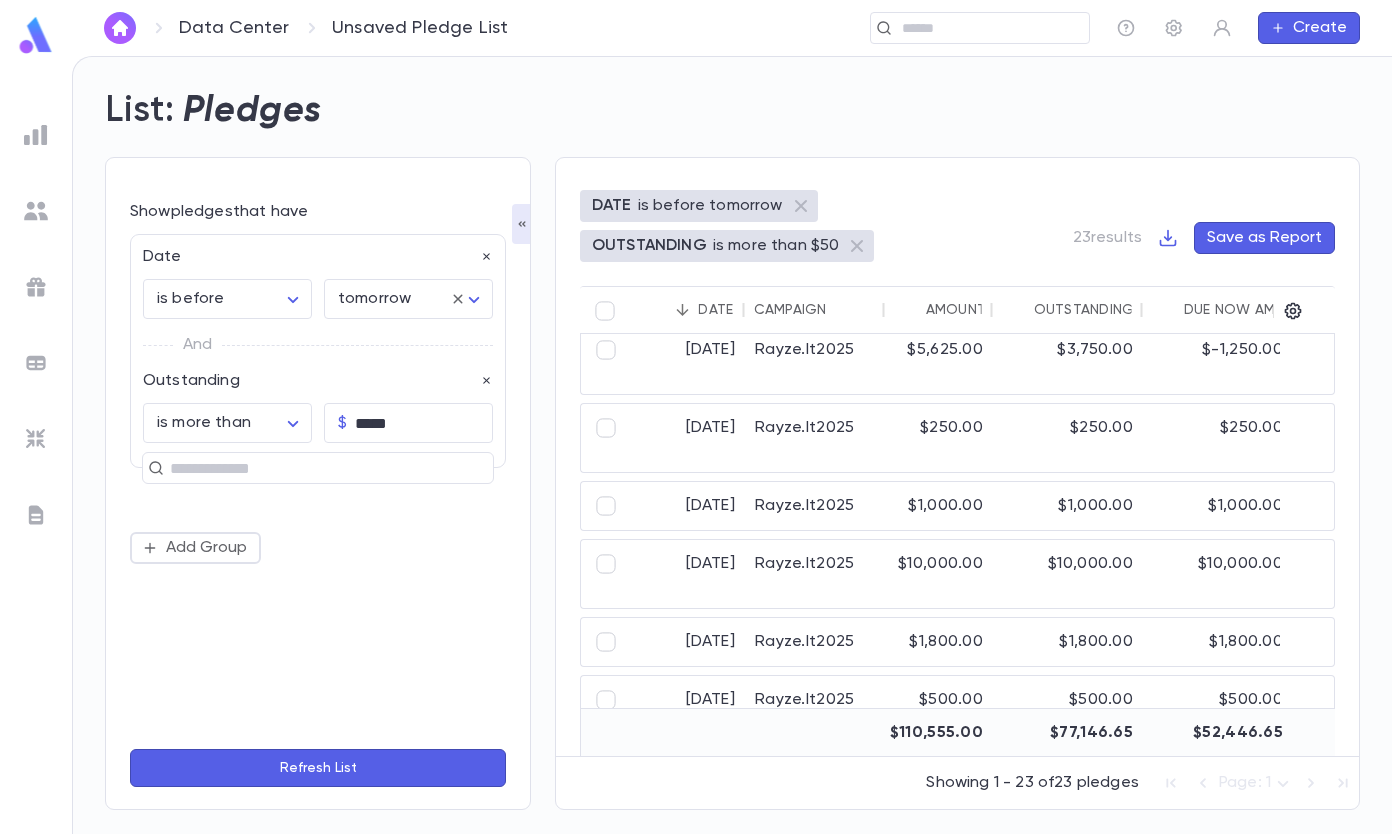 click on "Refresh List" at bounding box center (318, 768) 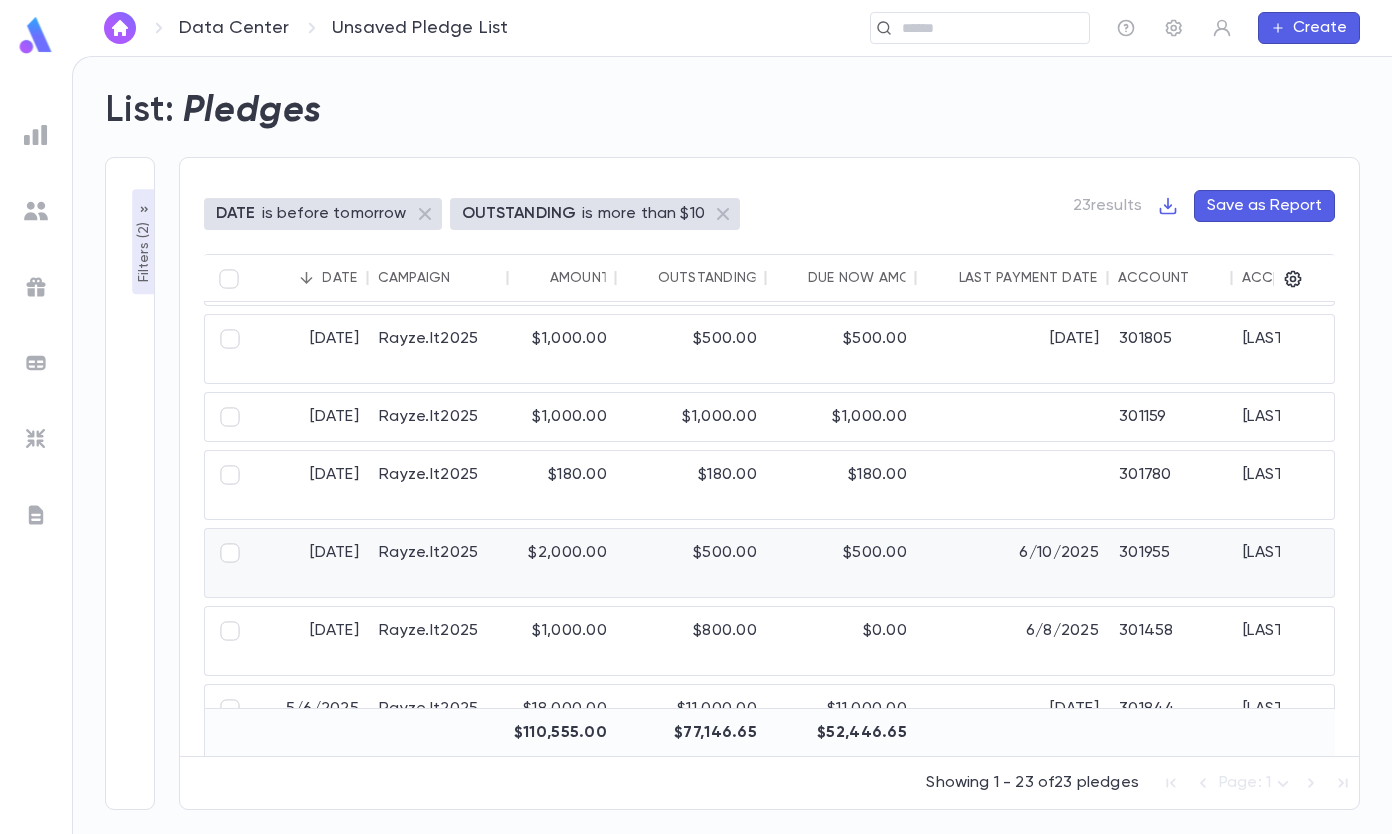 scroll, scrollTop: 1117, scrollLeft: 36, axis: both 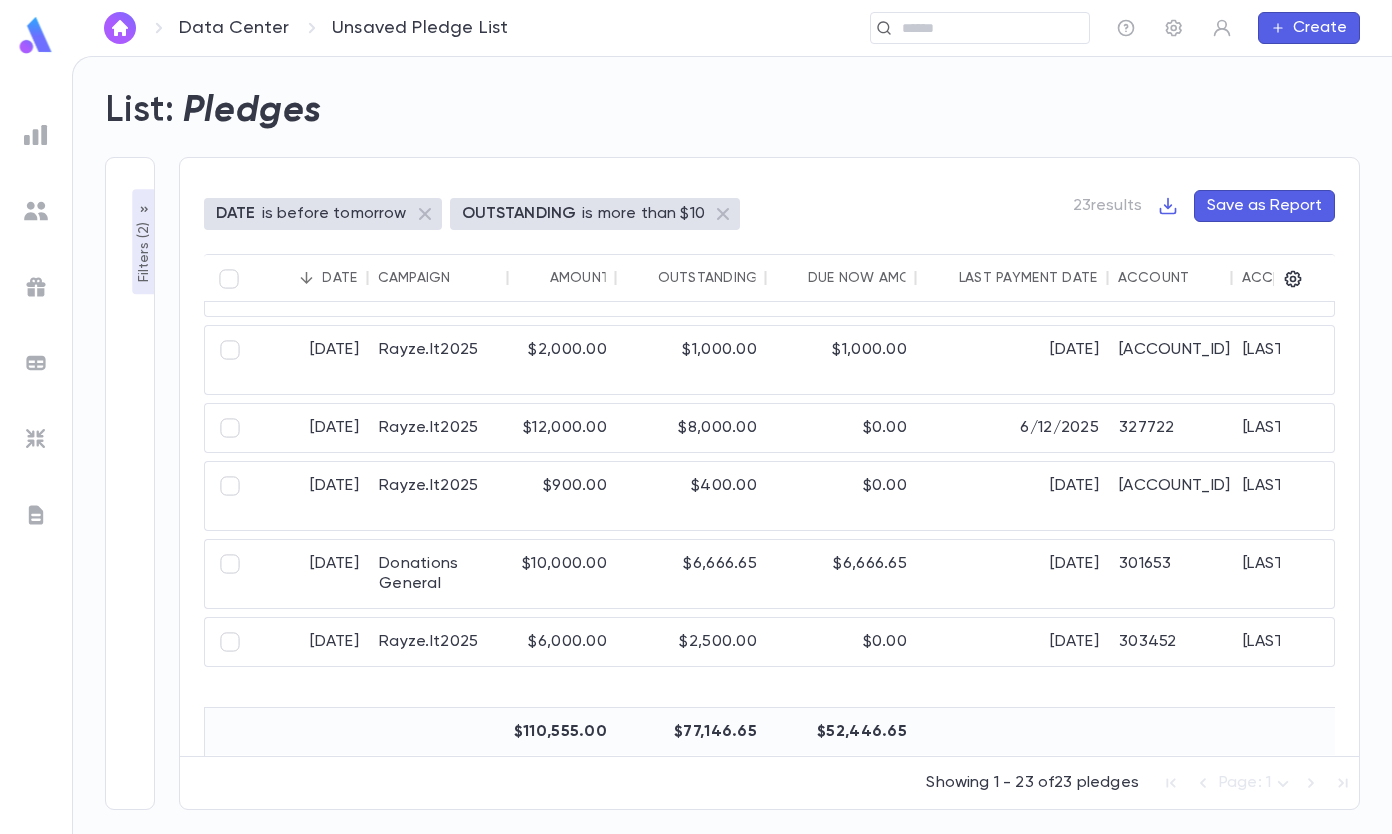 click on "Filters ( 2 )" at bounding box center (144, 250) 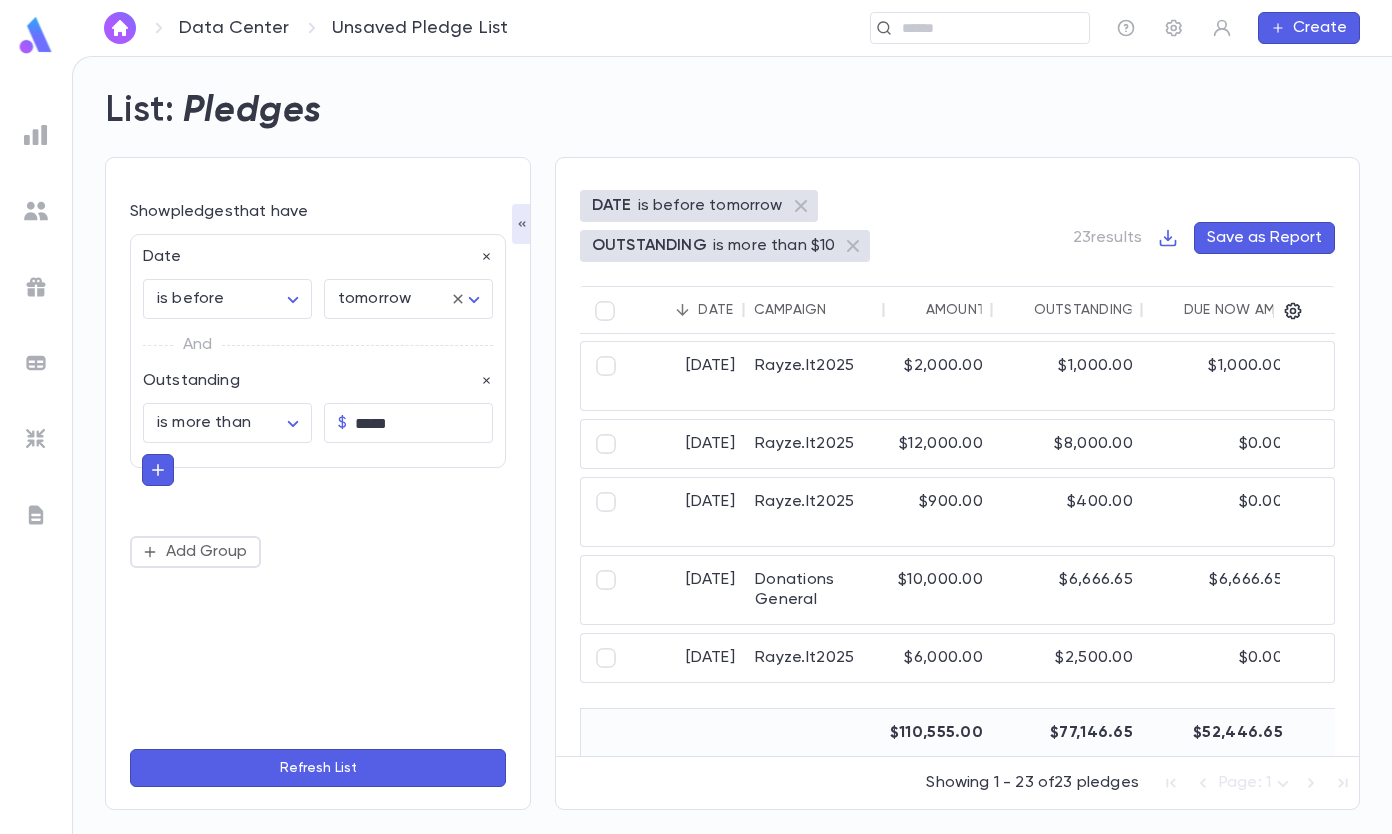 click on "DATE is before [DATE] [DATE] And Outstanding is more than $ [AMOUNT] Add Group Refresh List DATE is before [DATE] OUTSTANDING is more than $10 [NUMBER] results Save as Report Date Campaign Amount Outstanding Due Now Amount Last Payment Date Account ID Account Name Street Address City State Zip [DATE] Rayze.It2025 $[AMOUNT] $[AMOUNT] $[AMOUNT] [DATE] [ACCOUNT_ID] [LAST], [FIRST] [NUMBER] [STREET] [CITY] [STATE] [ZIP] [DATE] Rayze.It2025 $[AMOUNT] $[AMOUNT] $[AMOUNT] [DATE] [ACCOUNT_ID] [LAST], [FIRST] [NUMBER] [STREET] [CITY] [STATE] [ZIP] [DATE] Rayze.It2025 $[AMOUNT] $[AMOUNT] $[AMOUNT] [DATE] [ACCOUNT_ID] [LAST], [FIRST] [NUMBER] [STREET] [CITY] [STATE] [ZIP] [DATE] Rayze.It2025 $[AMOUNT] $[AMOUNT] $[AMOUNT] [DATE] [ACCOUNT_ID] [LAST], [FIRST] [NUMBER] [STREET] [CITY] [STATE] [ZIP] [DATE] Rayze.It2025 $[AMOUNT] $[AMOUNT] $[AMOUNT] [DATE] [ACCOUNT_ID] [LAST], [FIRST] [NUMBER] [STREET] [CITY] [STATE] [ZIP]" at bounding box center (696, 445) 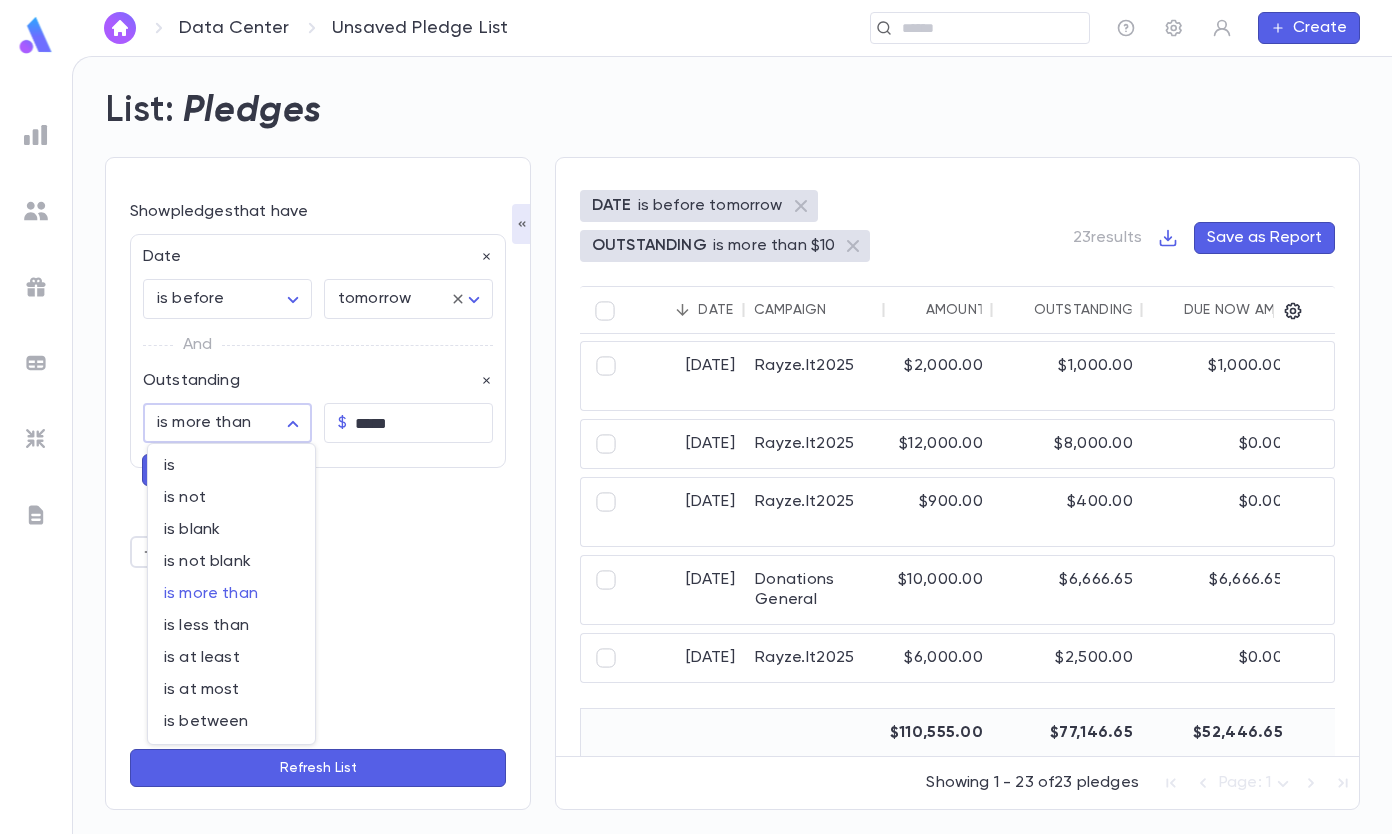 click on "is more than" at bounding box center (231, 594) 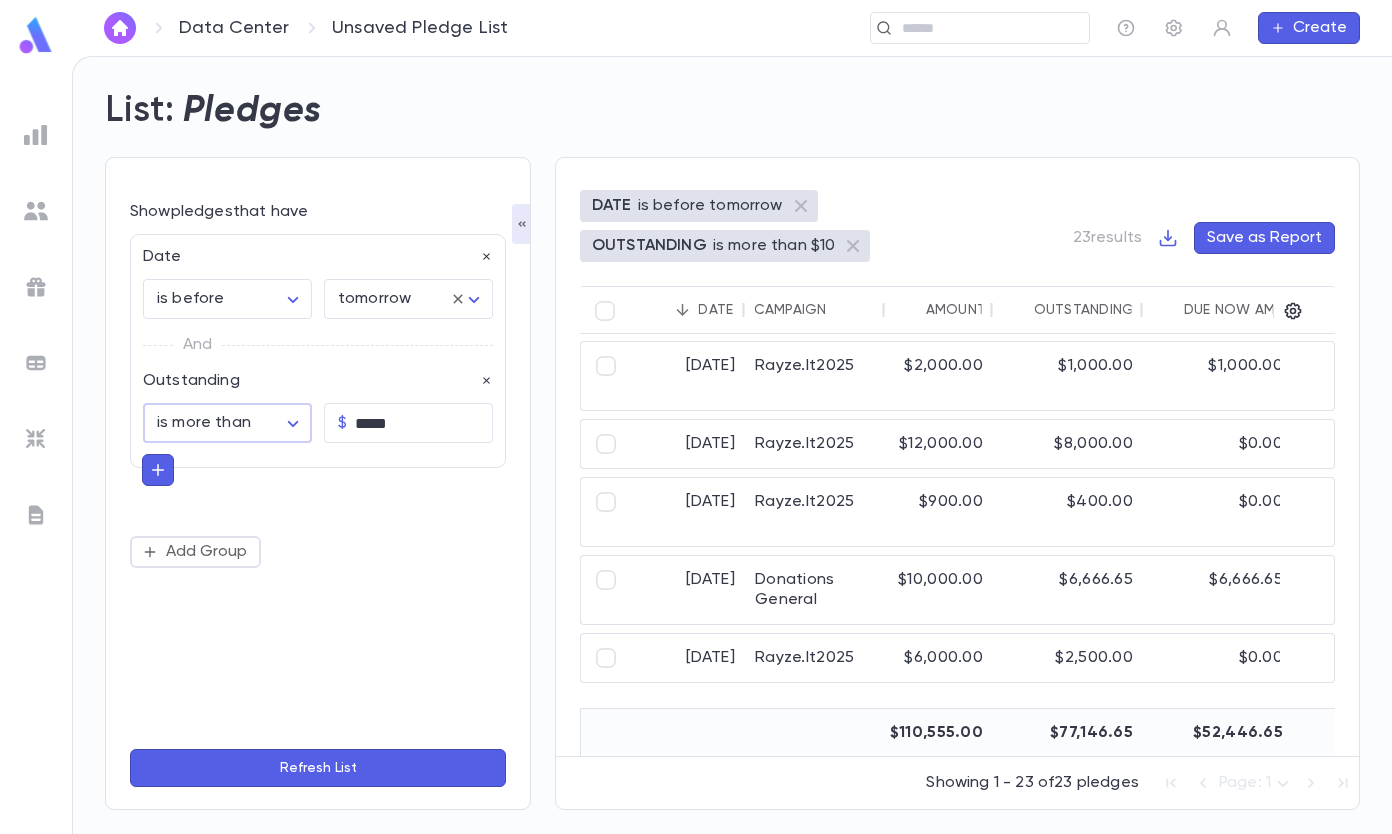 click on "**********" at bounding box center (318, 361) 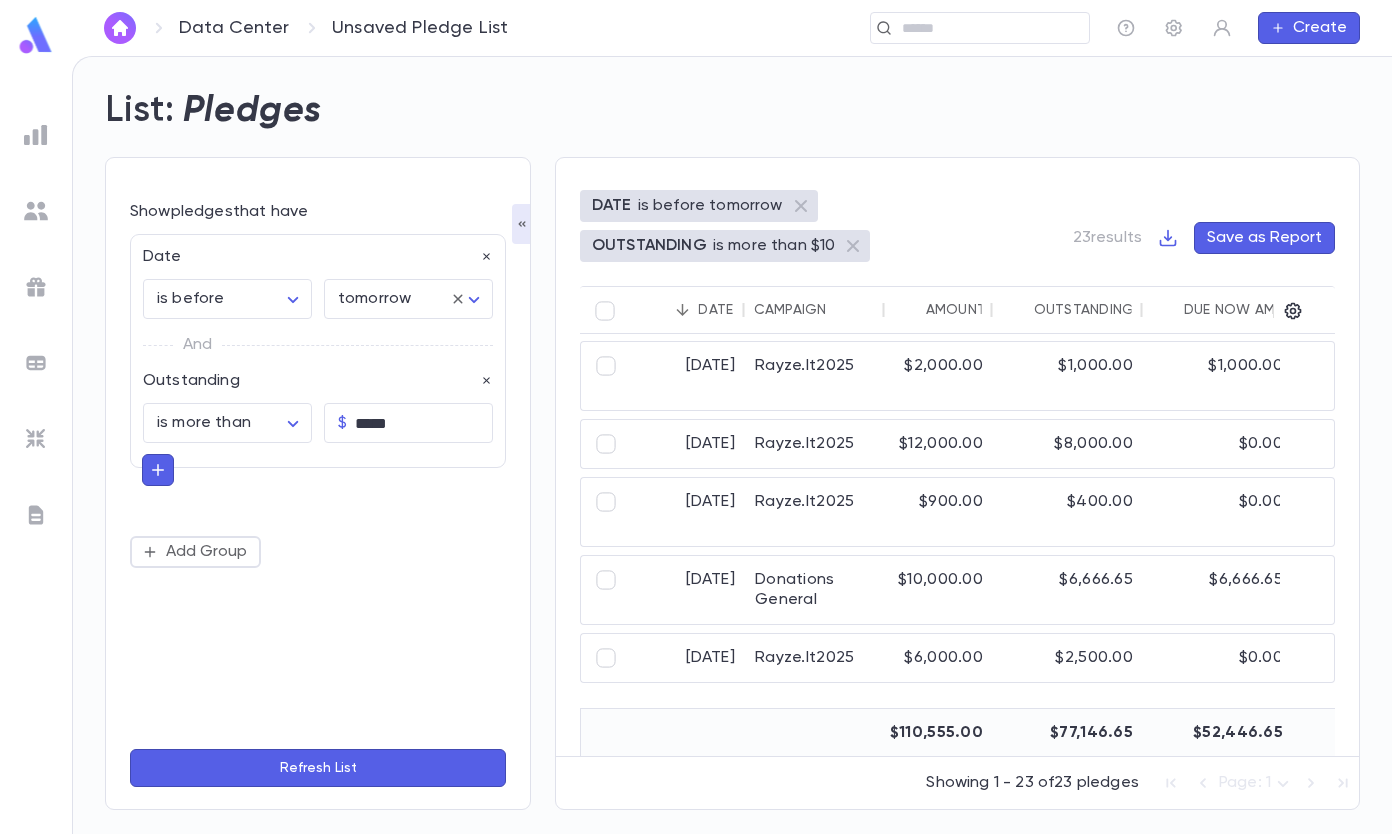 click on "Refresh List" at bounding box center [318, 768] 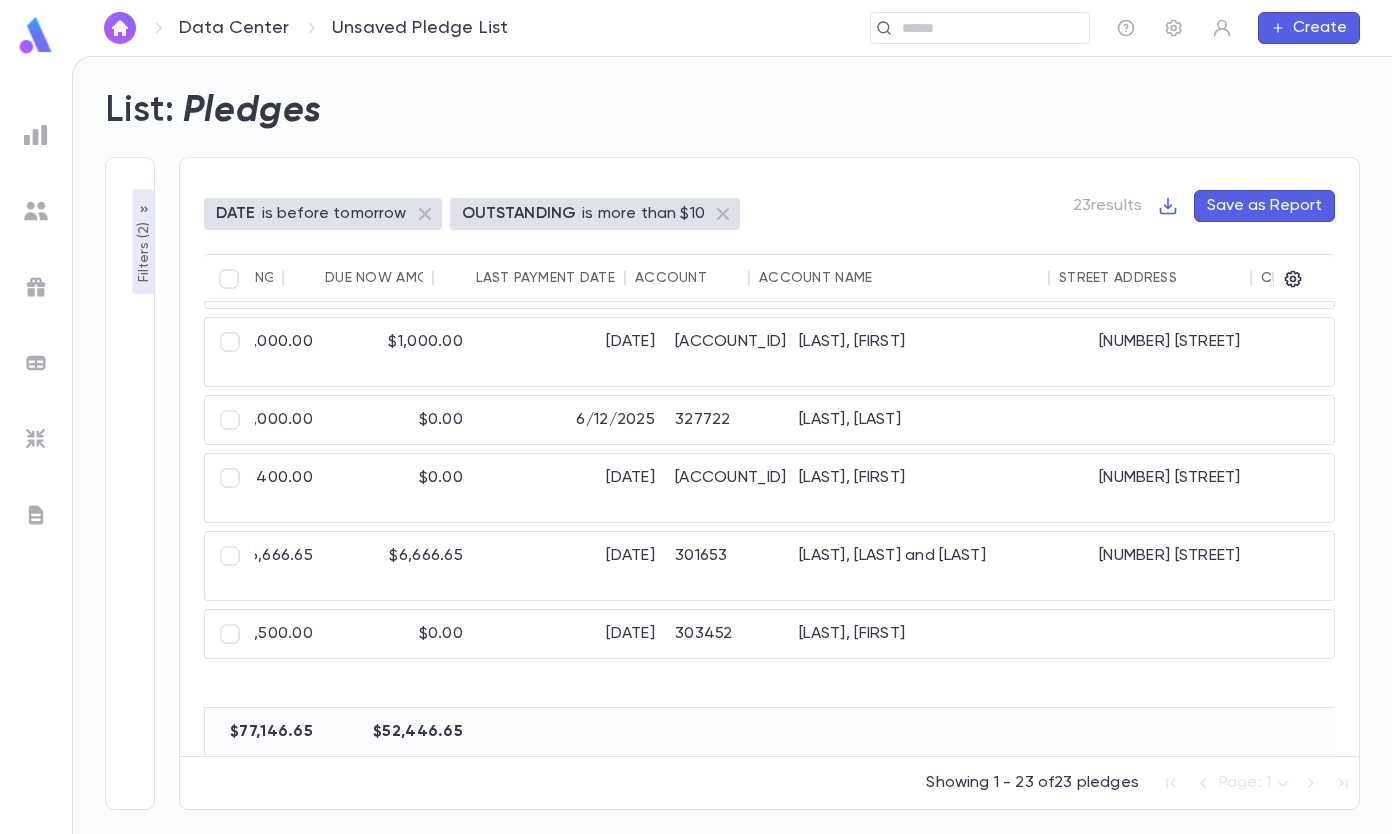 scroll, scrollTop: 1117, scrollLeft: 519, axis: both 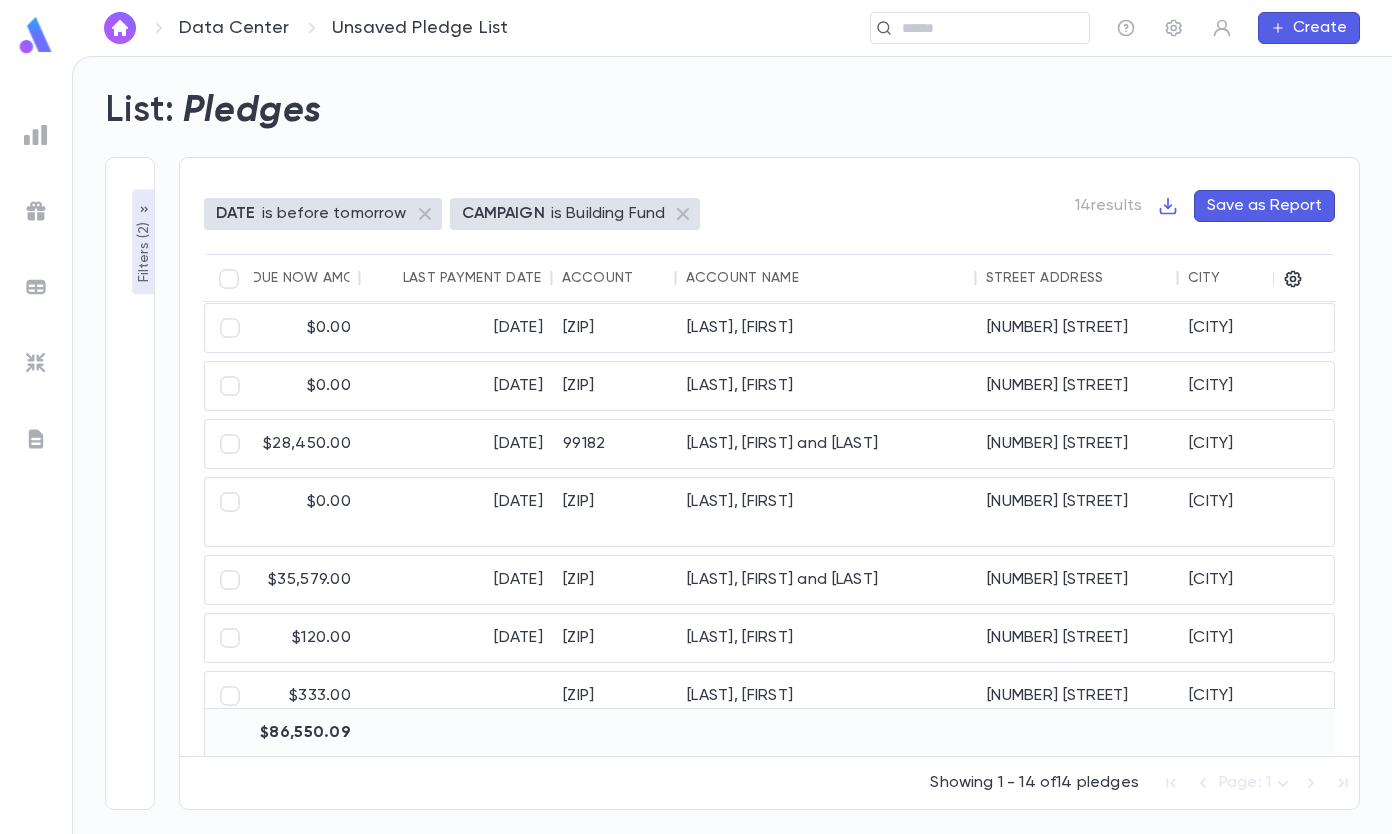click at bounding box center (973, 28) 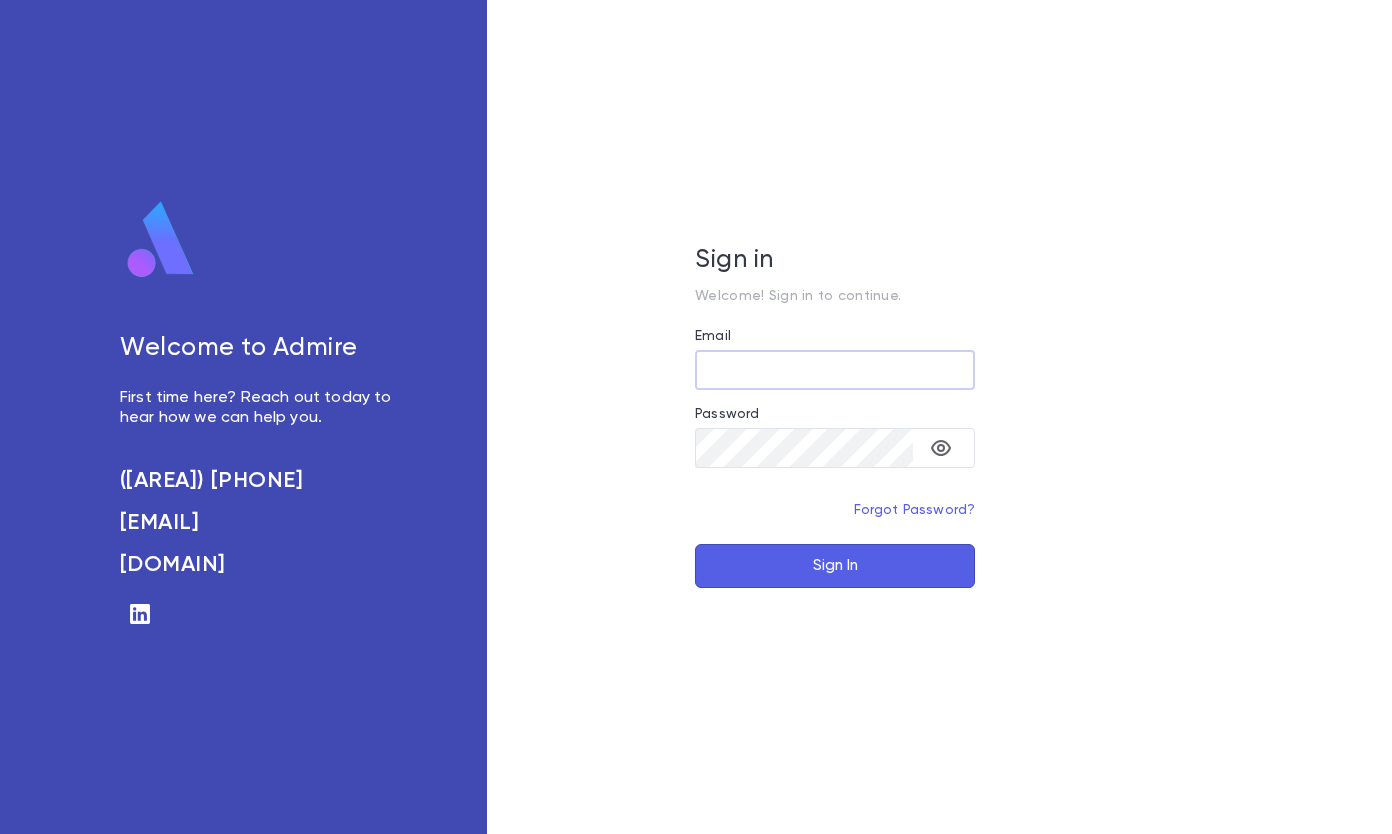 scroll, scrollTop: 0, scrollLeft: 0, axis: both 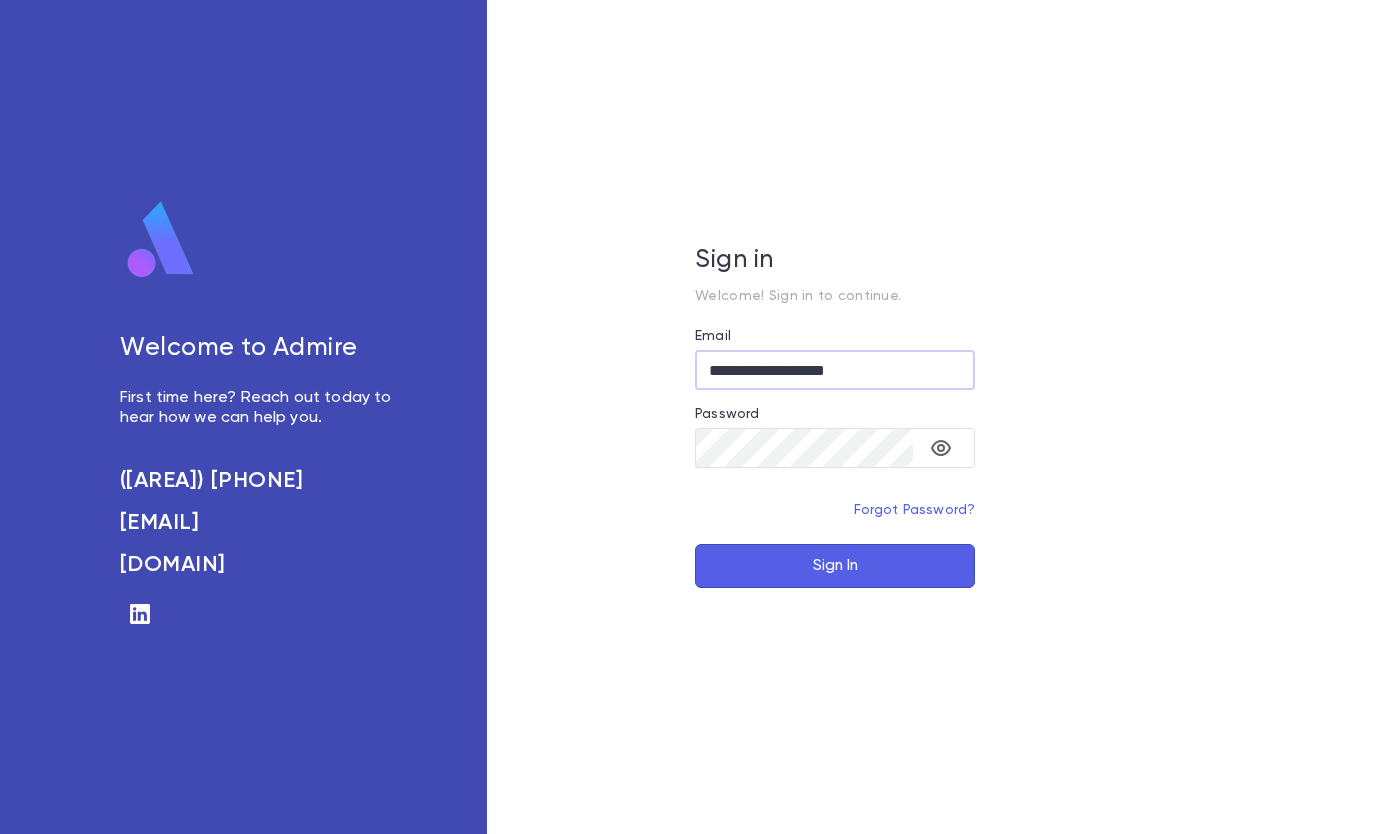 click on "Sign In" at bounding box center [835, 566] 